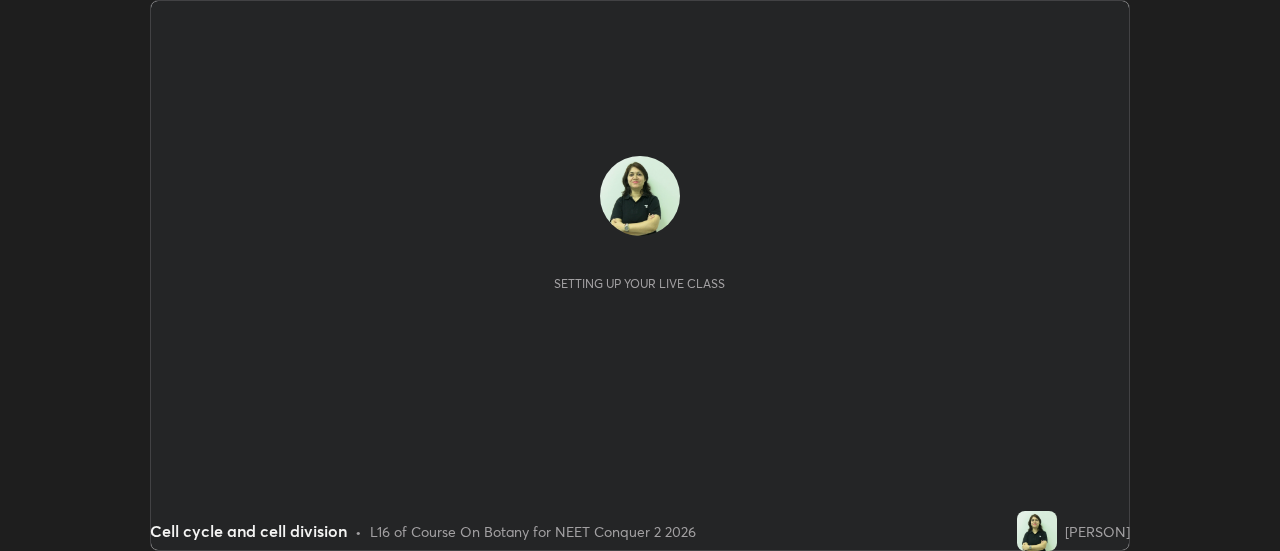 scroll, scrollTop: 0, scrollLeft: 0, axis: both 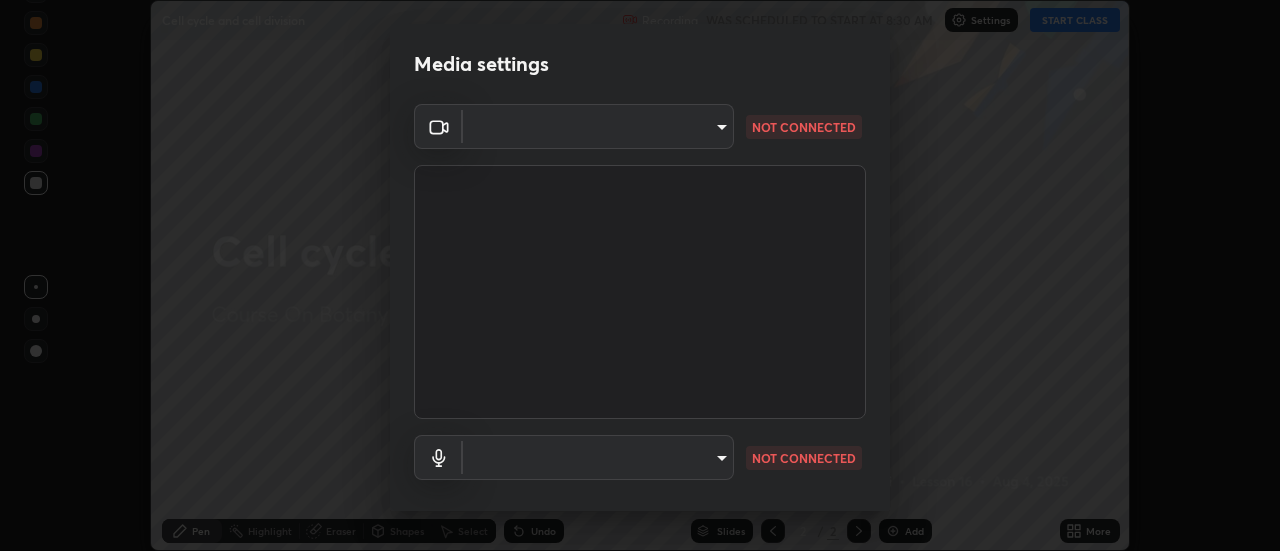 type on "c5ed04fab0462d49a1ad3b4b8777cdbb7dc1a14ad55b47a40411d41dbe2fc924" 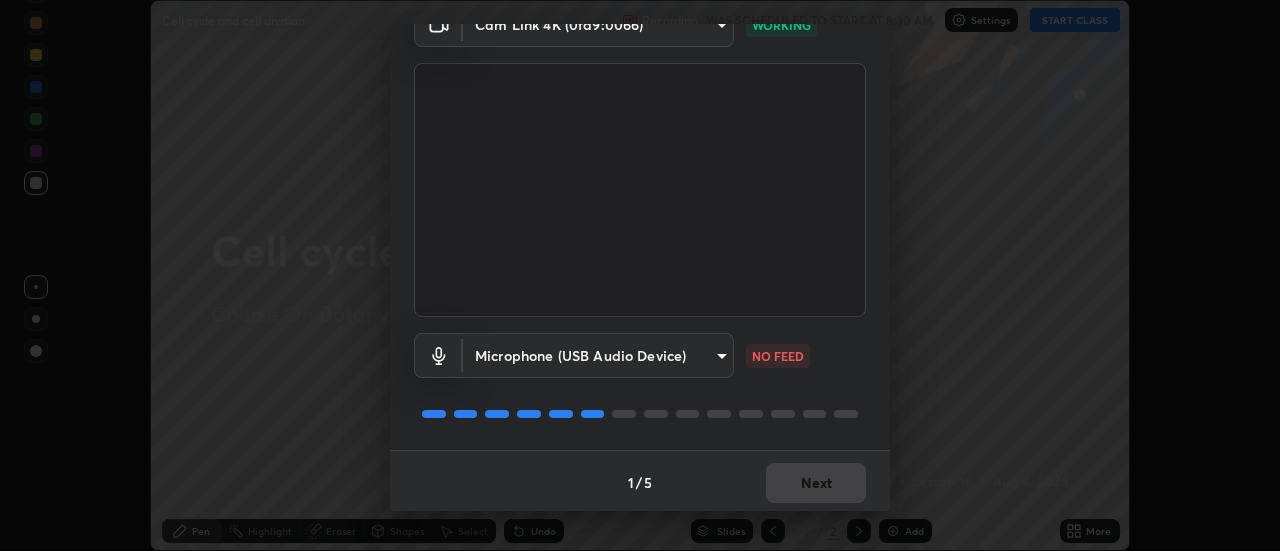 scroll, scrollTop: 105, scrollLeft: 0, axis: vertical 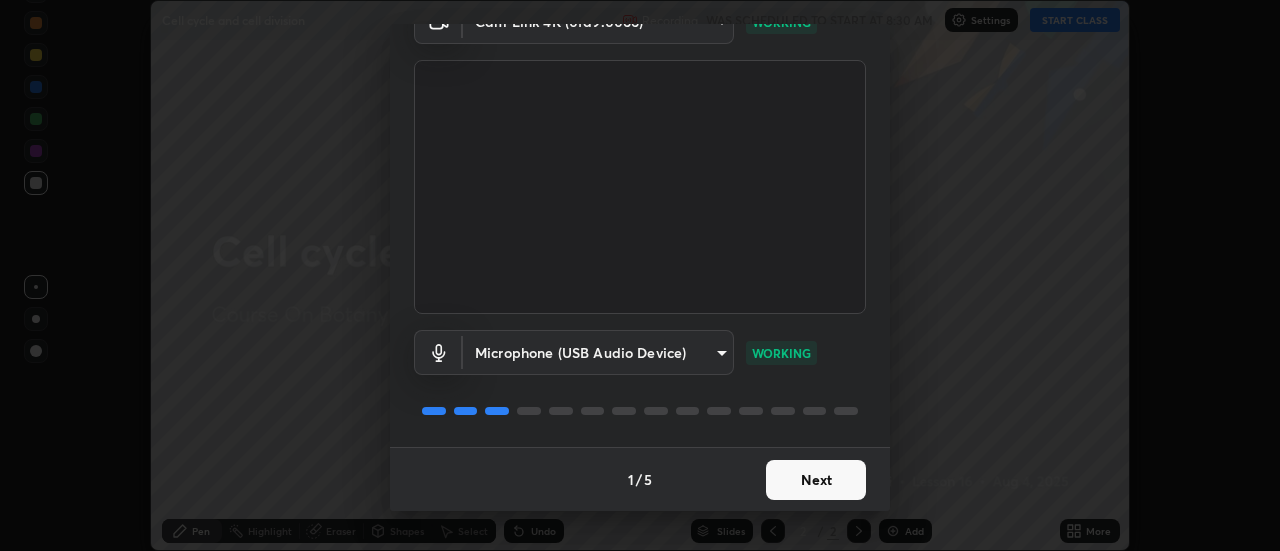 click on "Next" at bounding box center [816, 480] 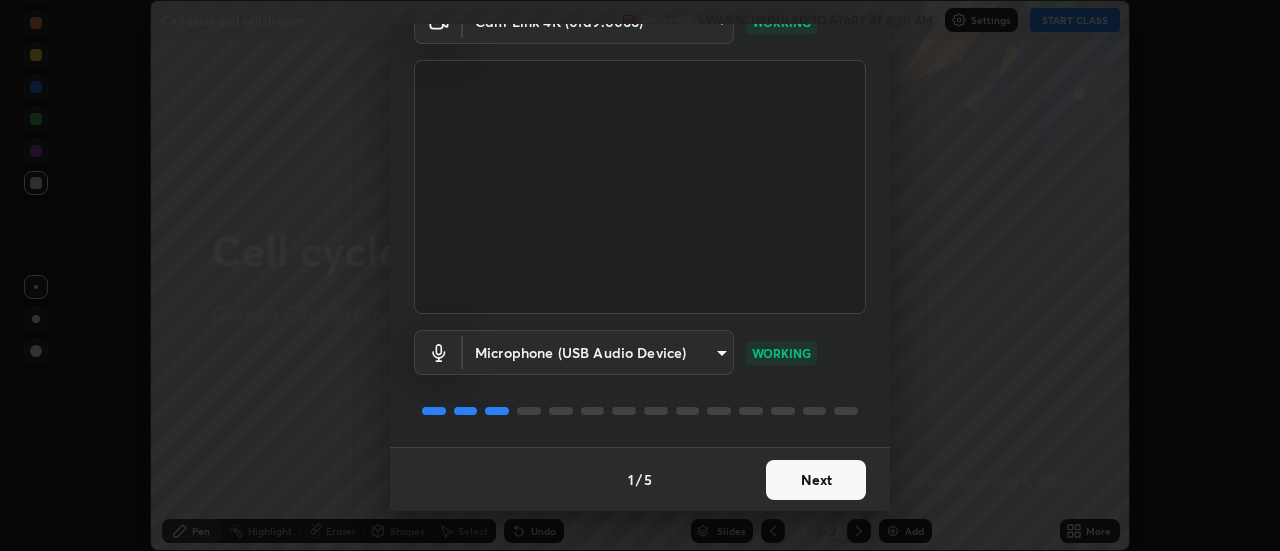 scroll, scrollTop: 0, scrollLeft: 0, axis: both 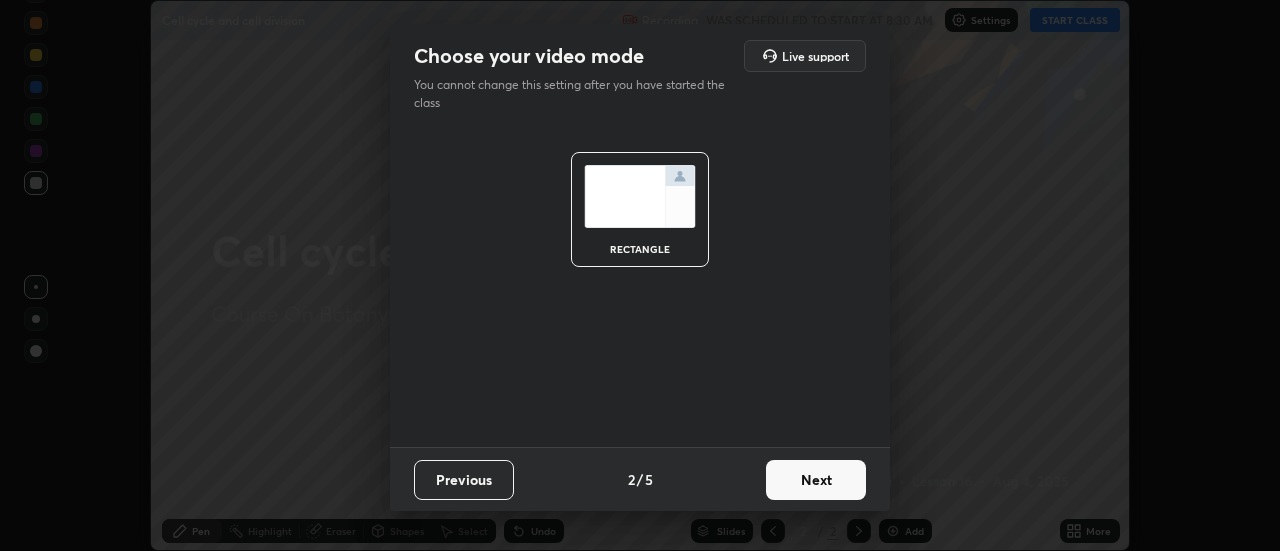 click on "Next" at bounding box center [816, 480] 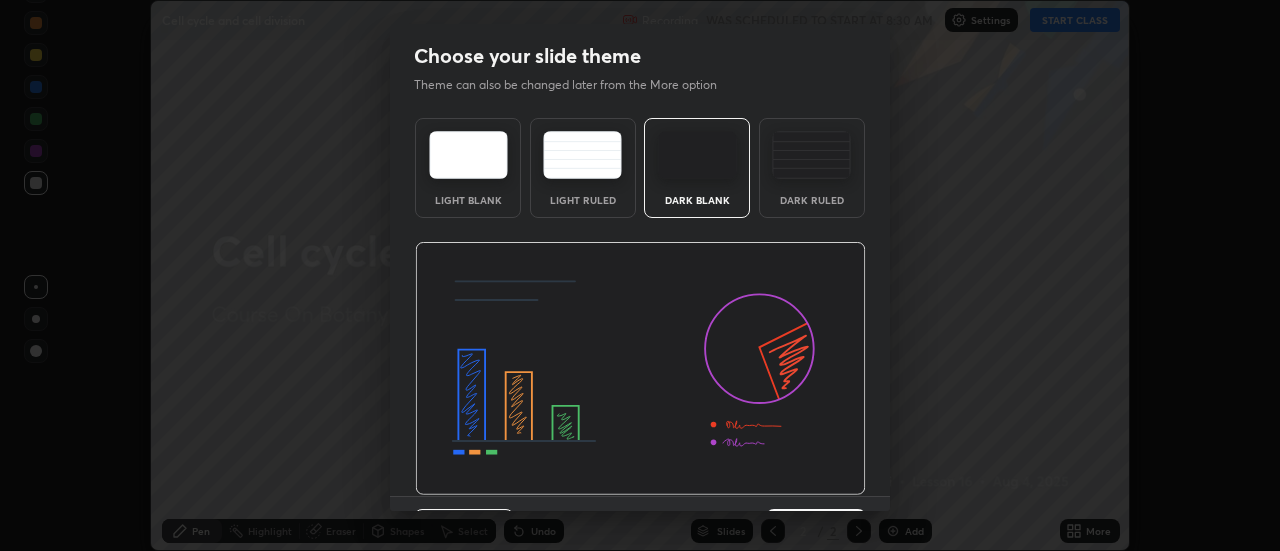 scroll, scrollTop: 49, scrollLeft: 0, axis: vertical 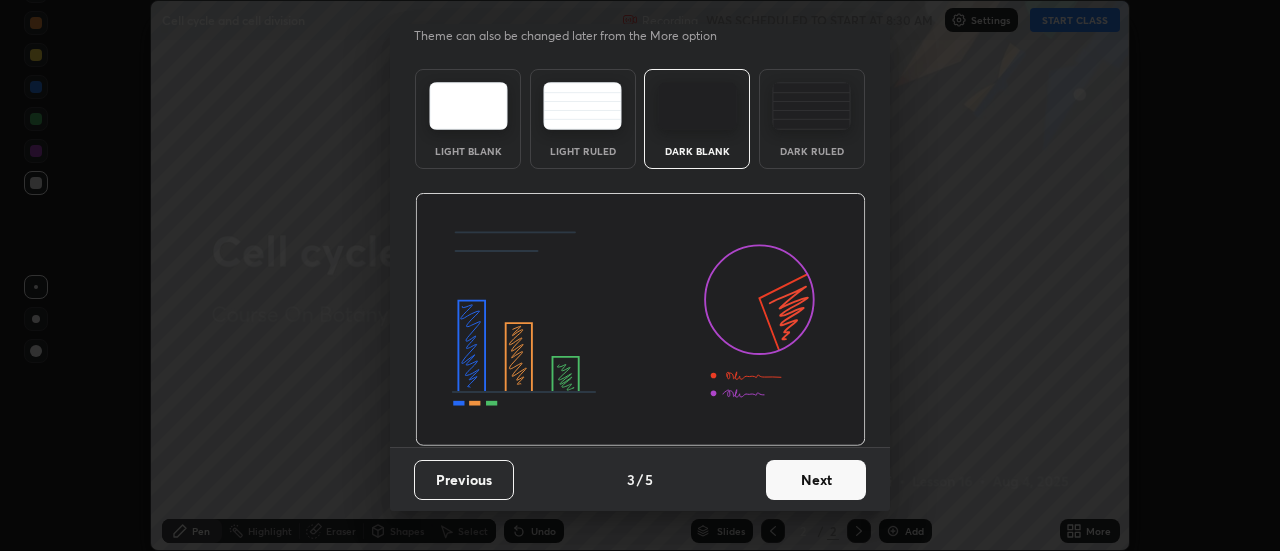 click on "Next" at bounding box center [816, 480] 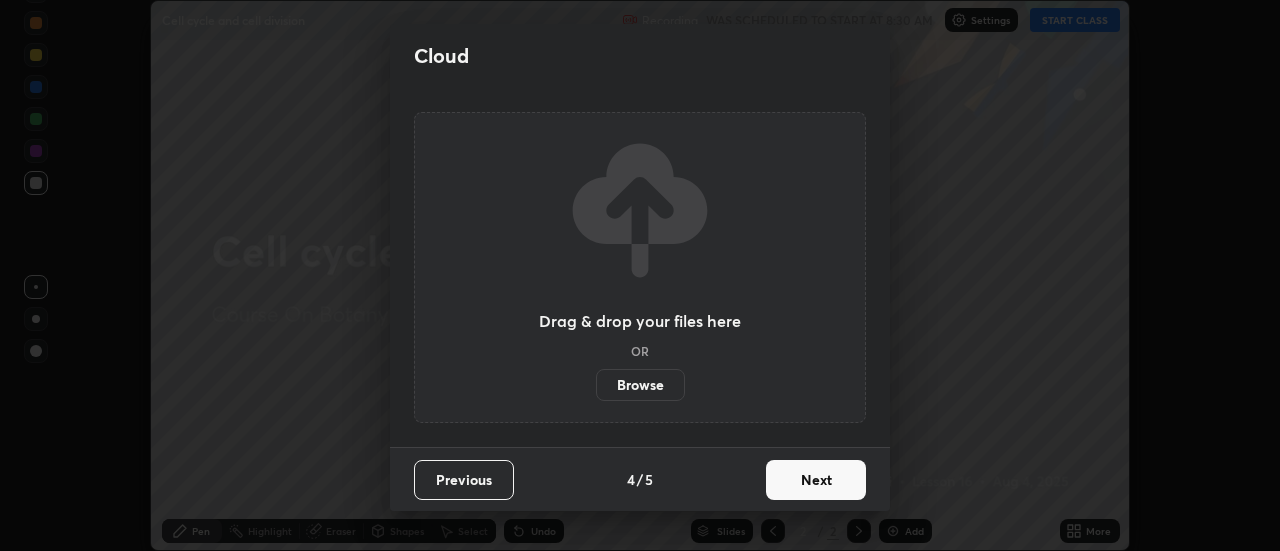 click on "Next" at bounding box center (816, 480) 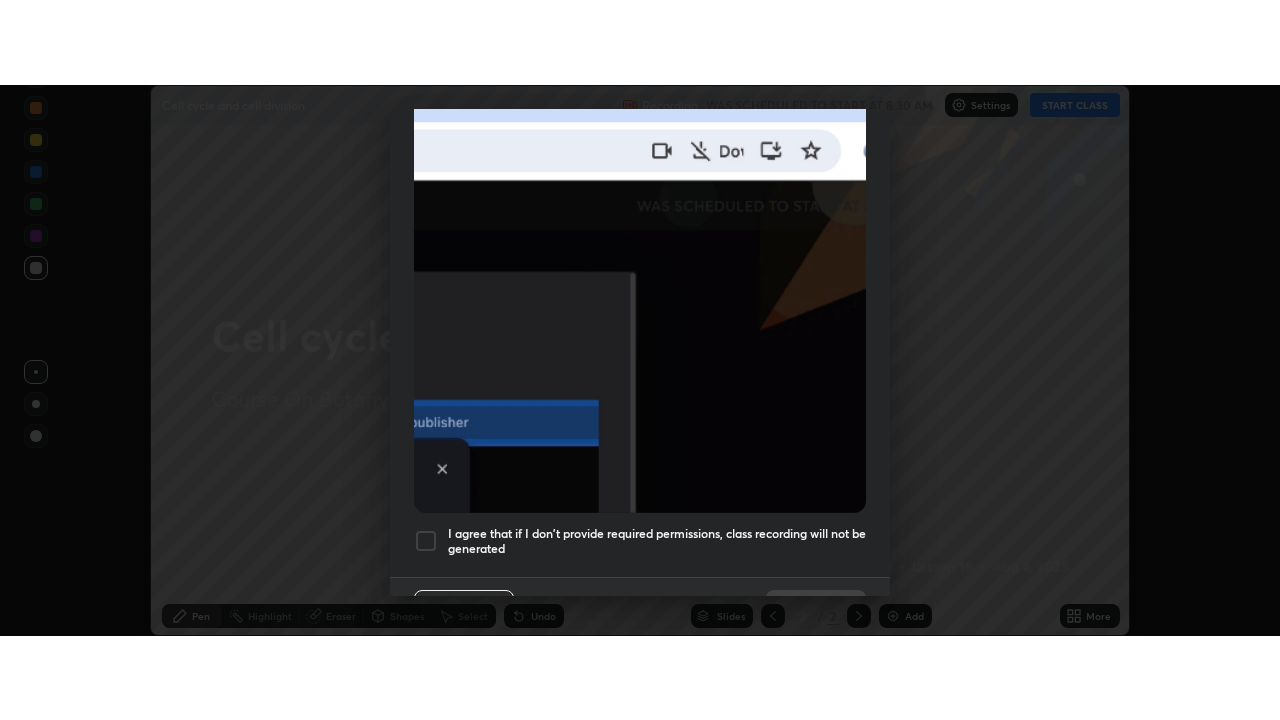 scroll, scrollTop: 513, scrollLeft: 0, axis: vertical 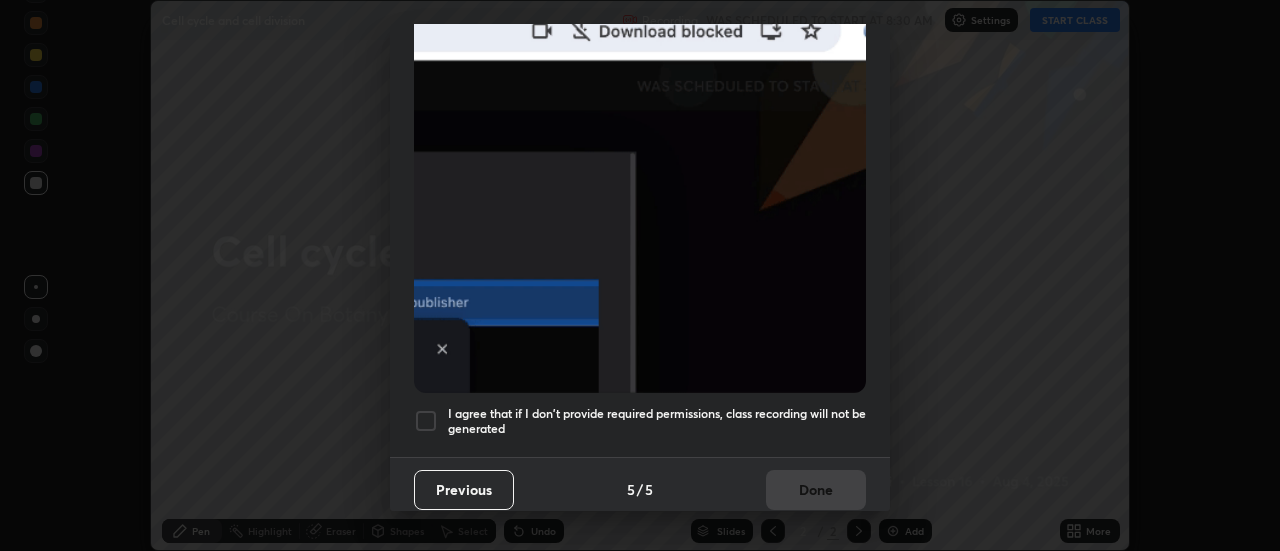 click on "I agree that if I don't provide required permissions, class recording will not be generated" at bounding box center [657, 421] 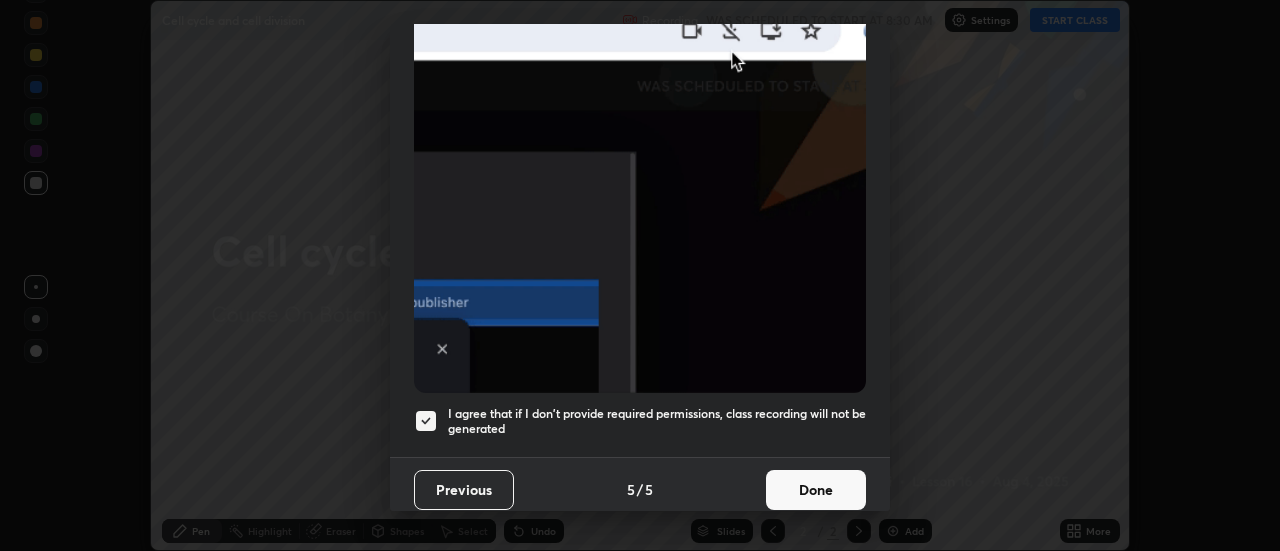 click on "Done" at bounding box center [816, 490] 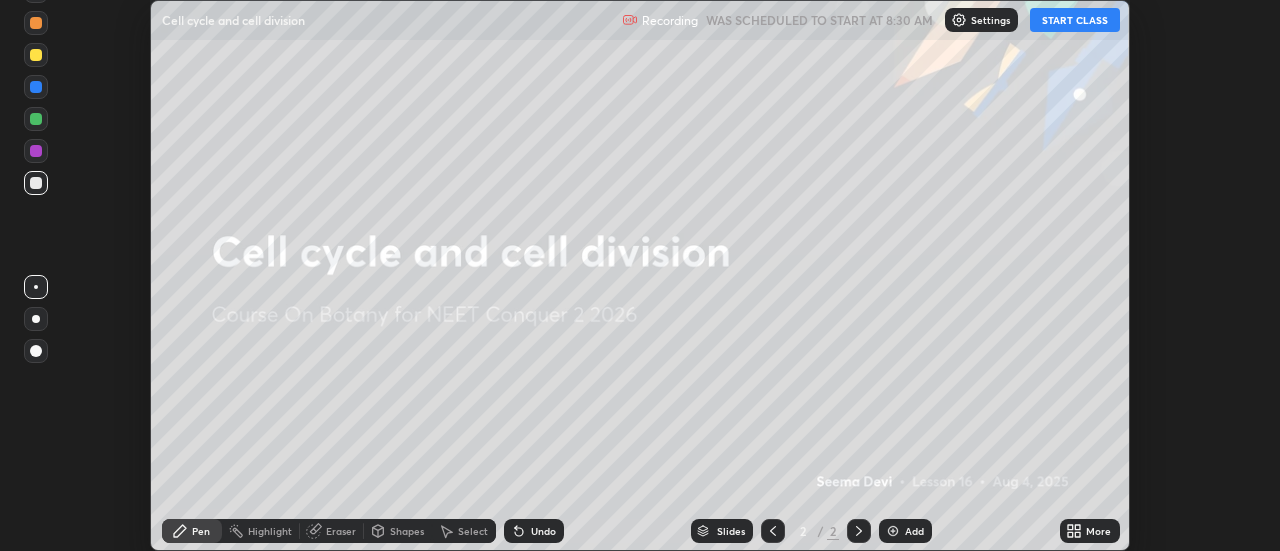 click 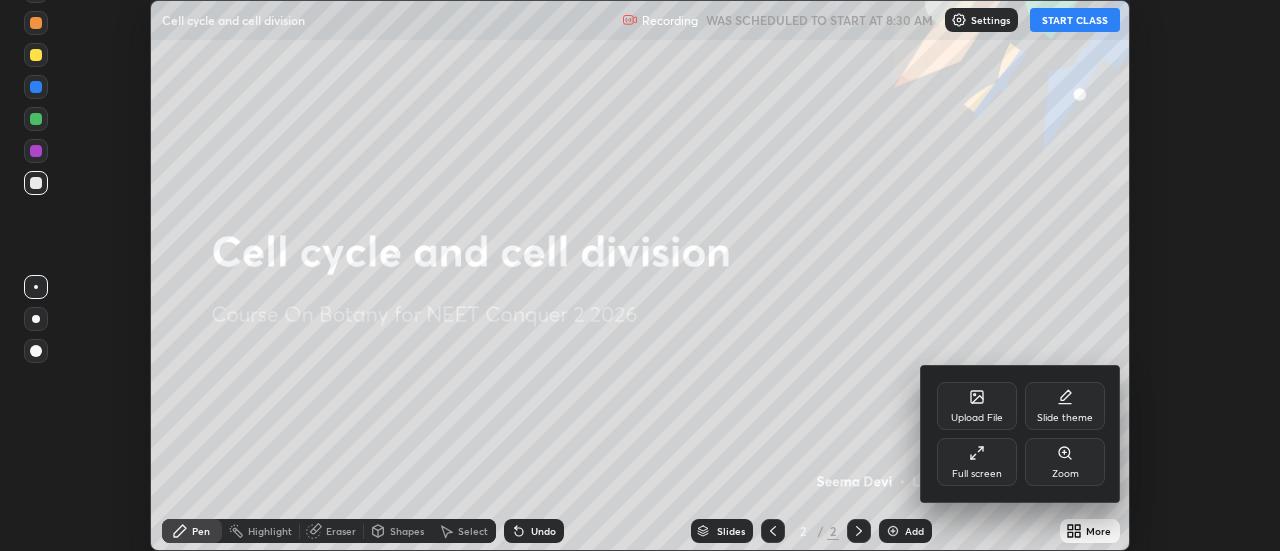click on "Full screen" at bounding box center [977, 462] 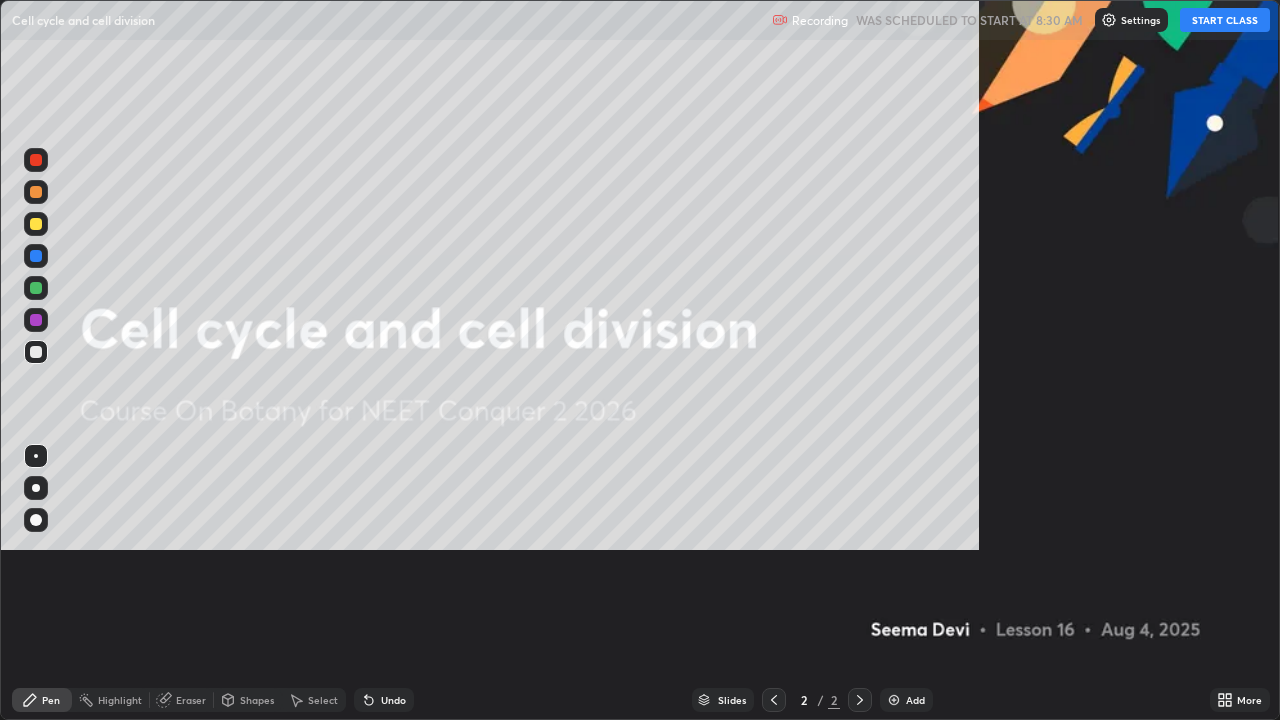 scroll, scrollTop: 99280, scrollLeft: 98720, axis: both 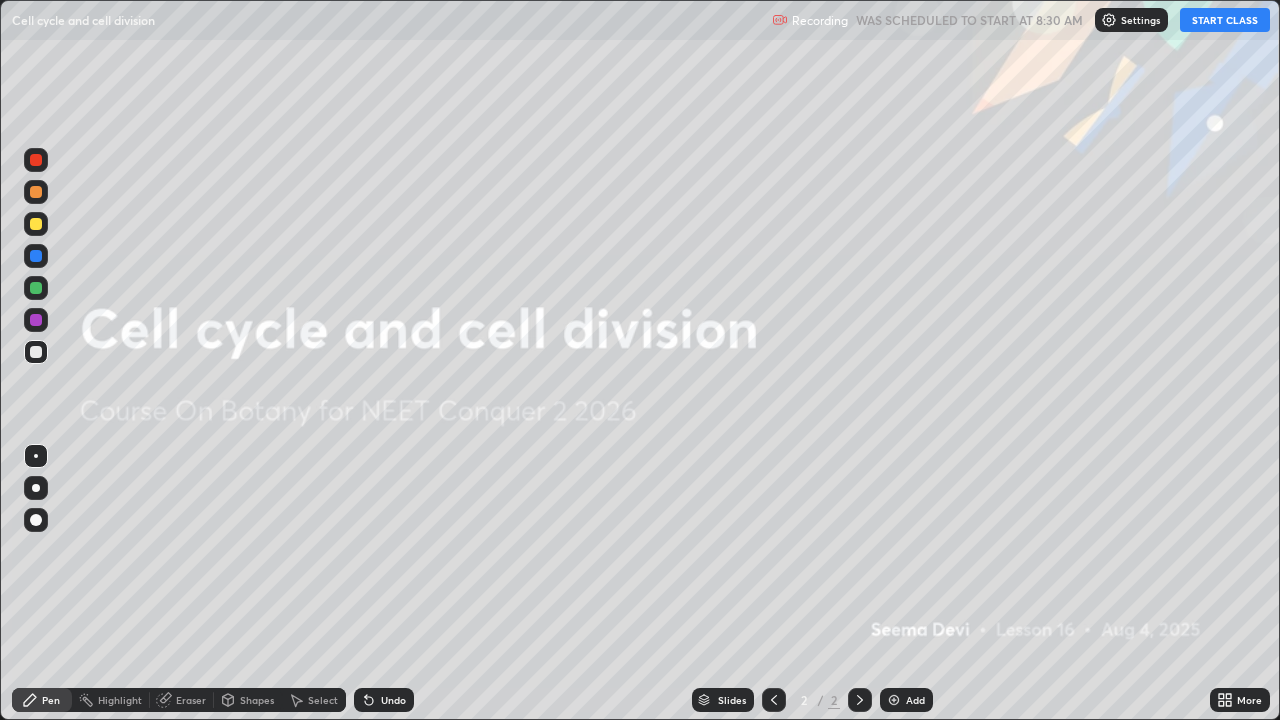 click on "START CLASS" at bounding box center [1225, 20] 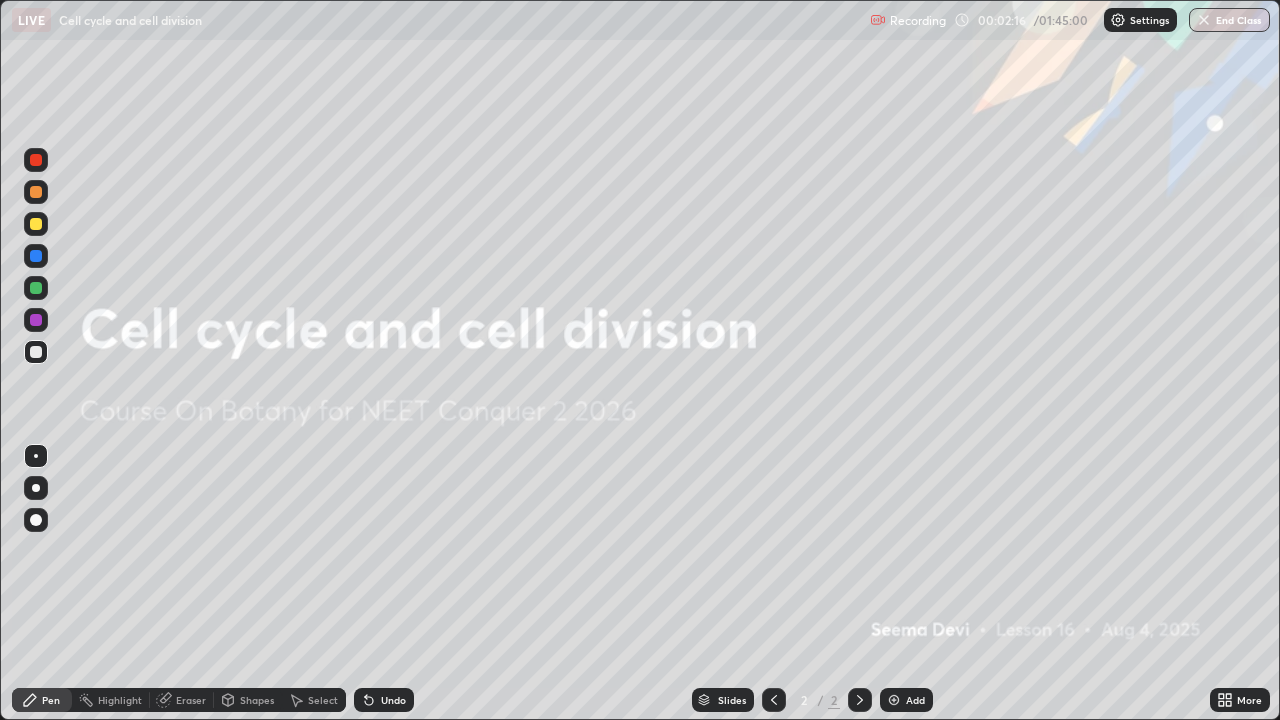 click on "Add" at bounding box center [906, 700] 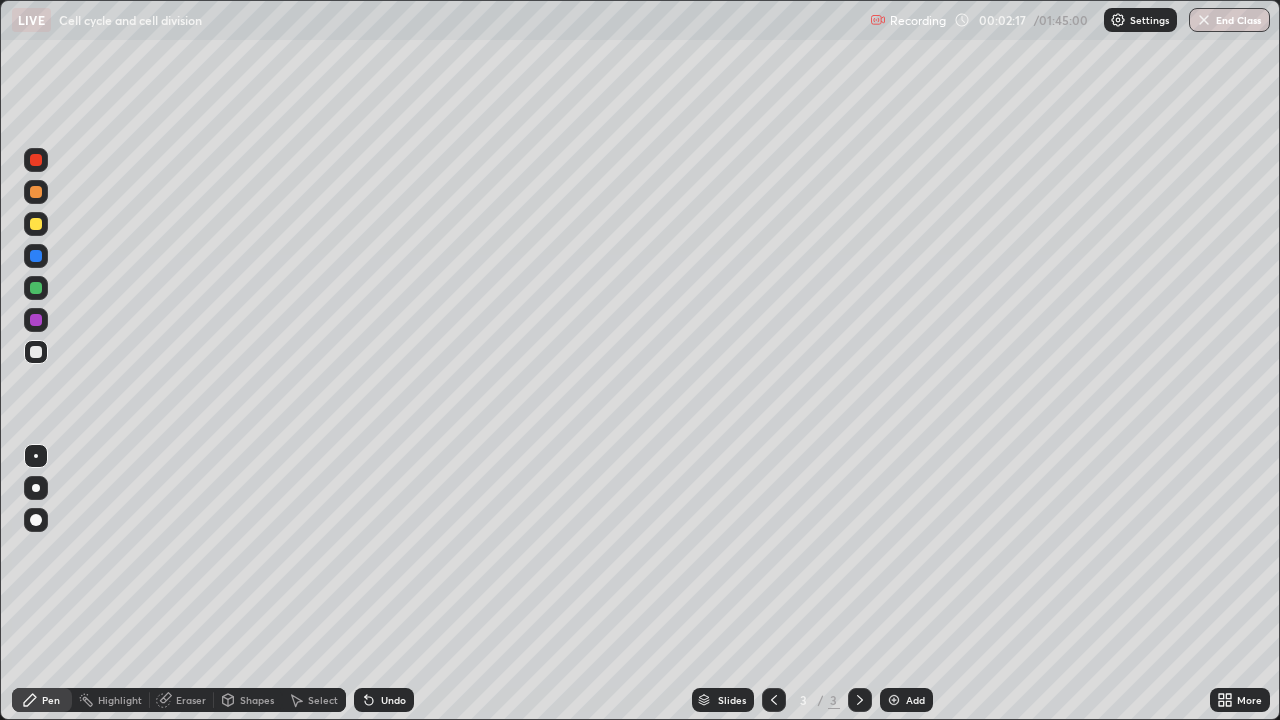 click at bounding box center [36, 488] 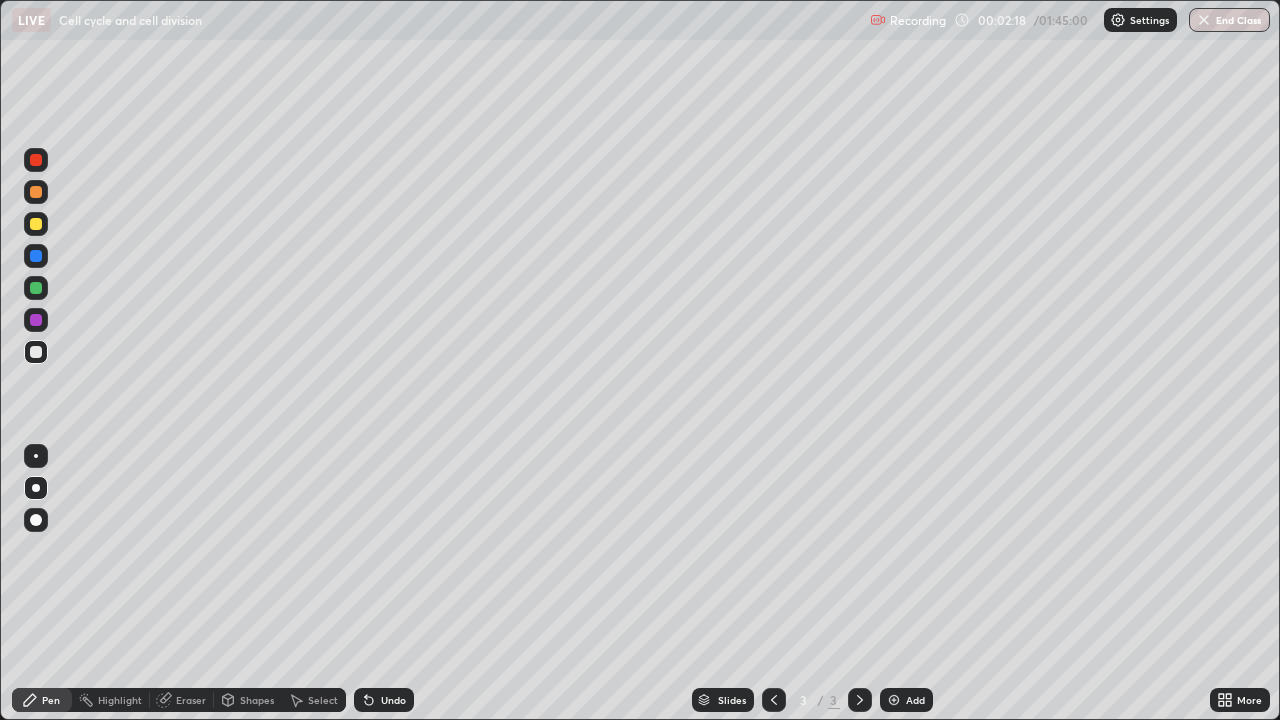 click at bounding box center (36, 224) 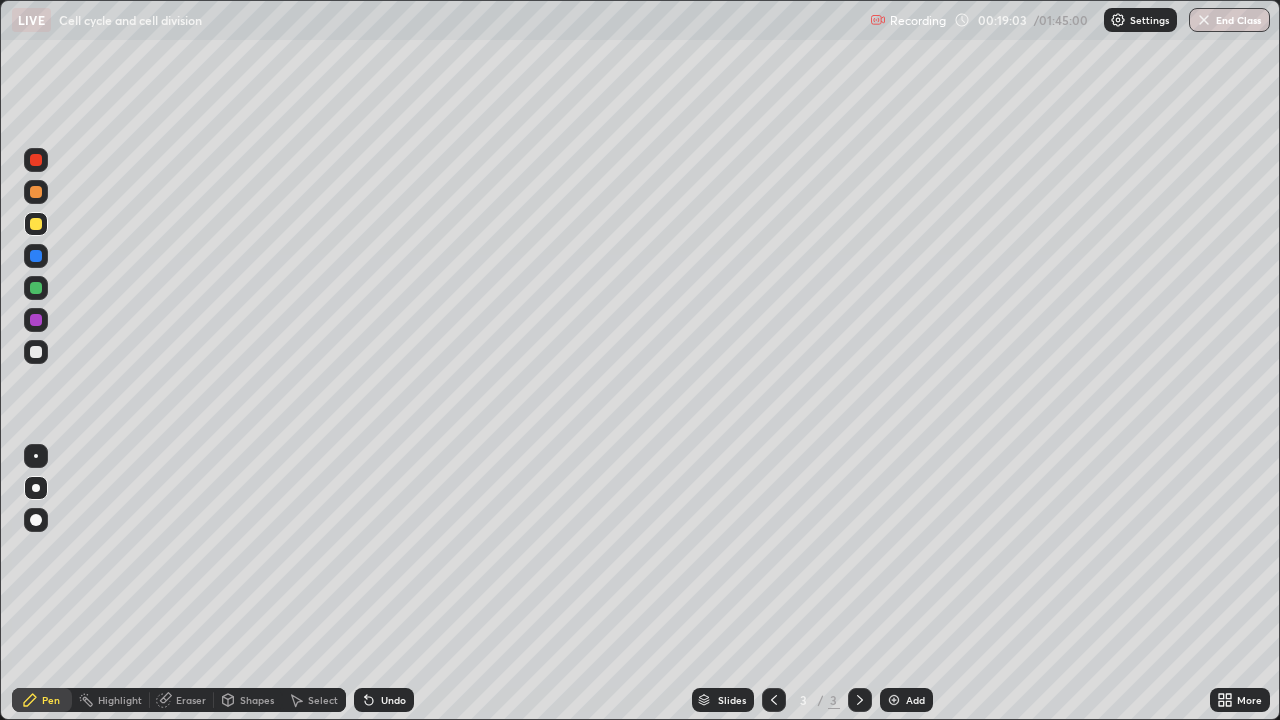 click on "Add" at bounding box center (915, 700) 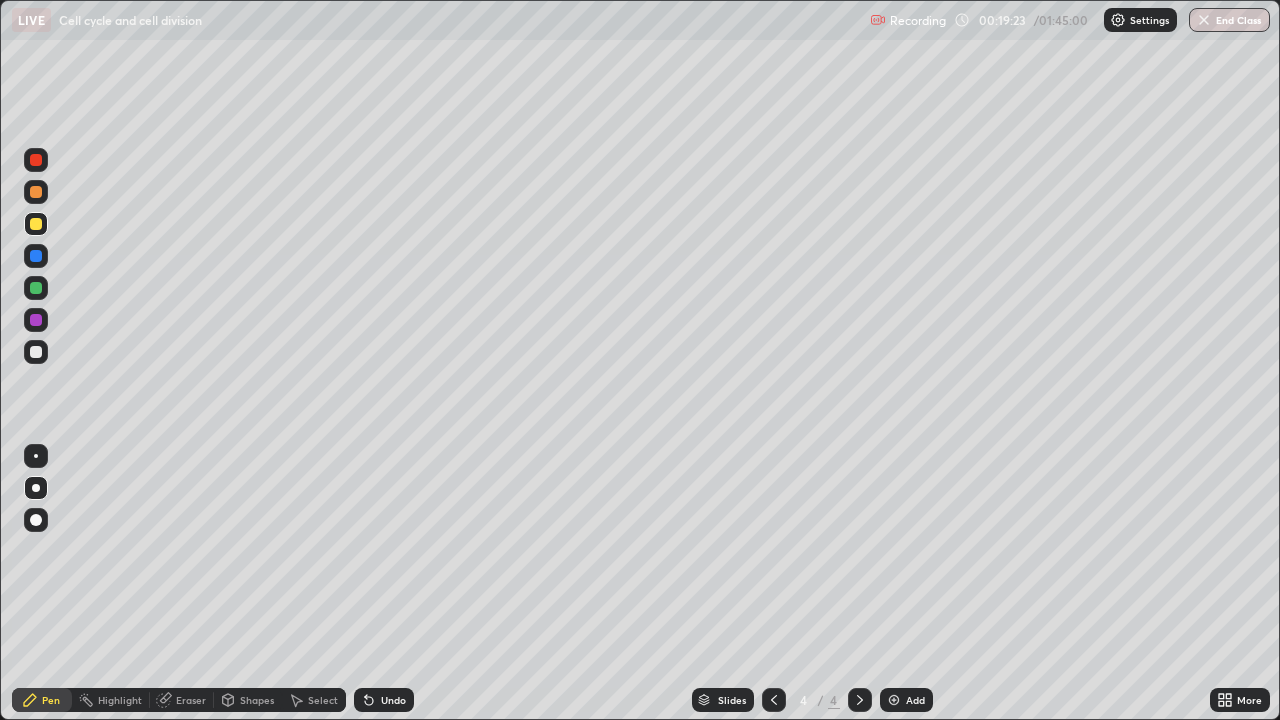 click on "Undo" at bounding box center (384, 700) 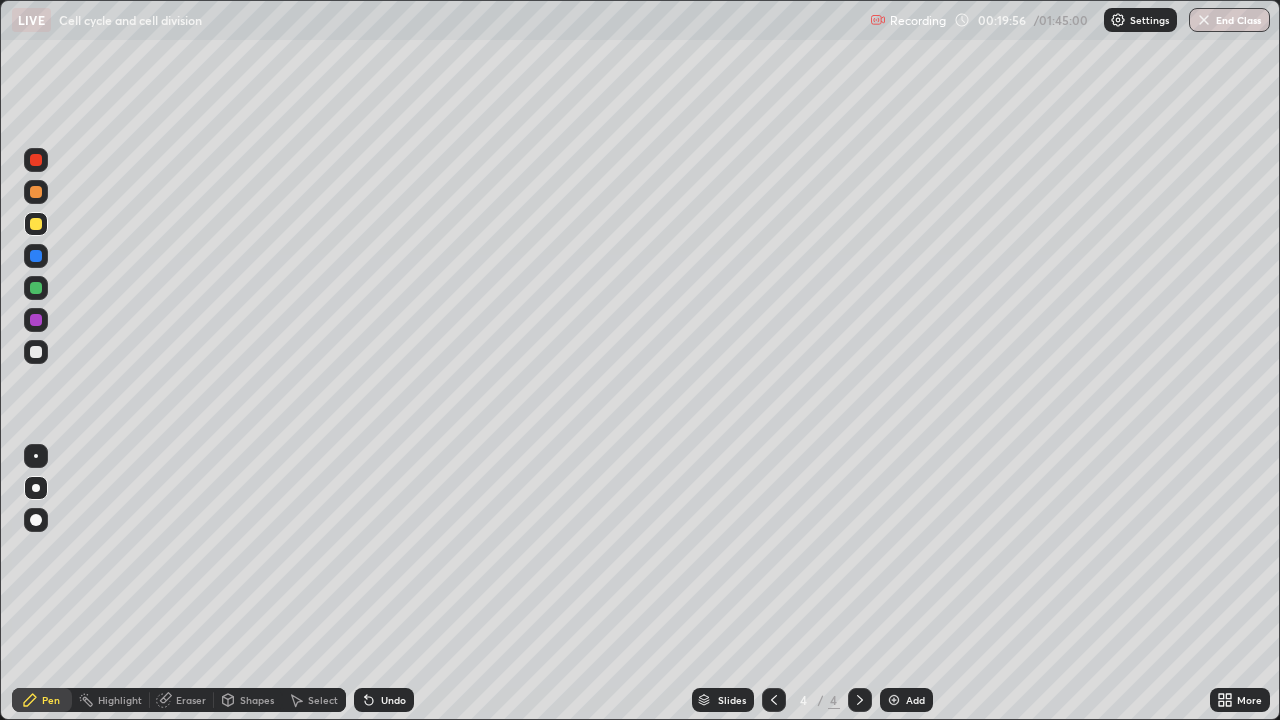 click on "Undo" at bounding box center [393, 700] 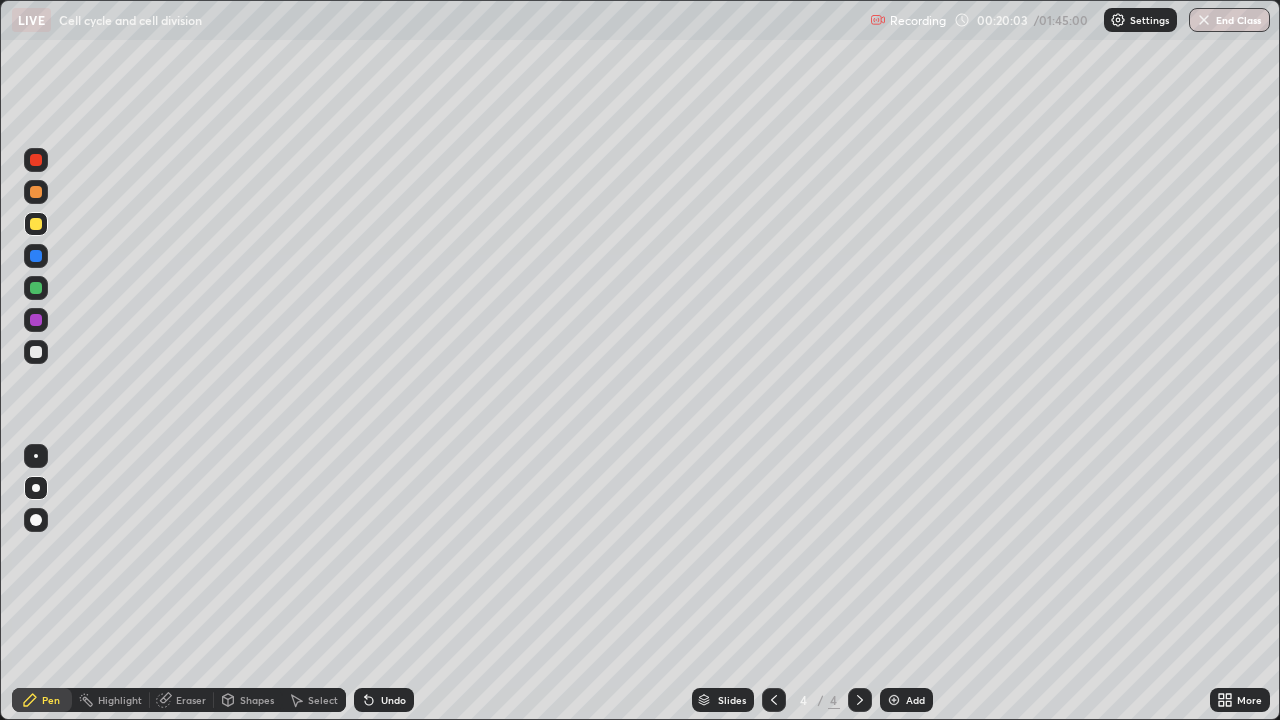 click on "Undo" at bounding box center (384, 700) 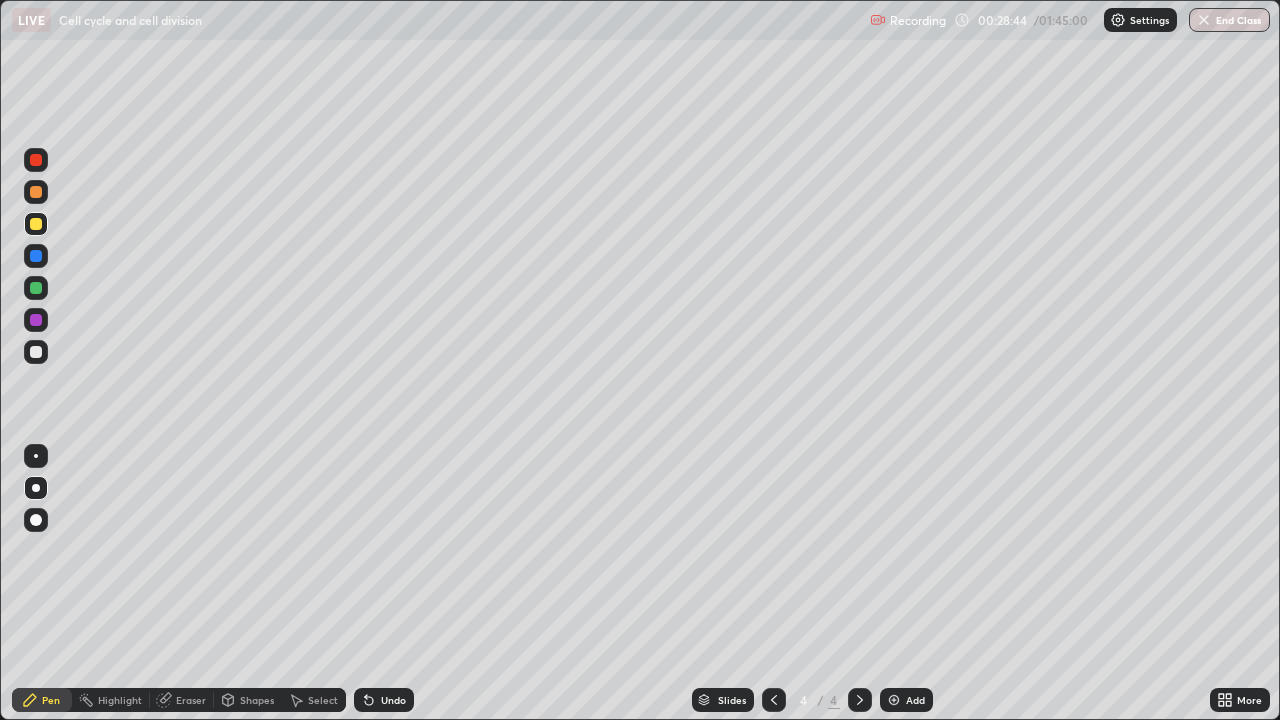 click on "Add" at bounding box center (915, 700) 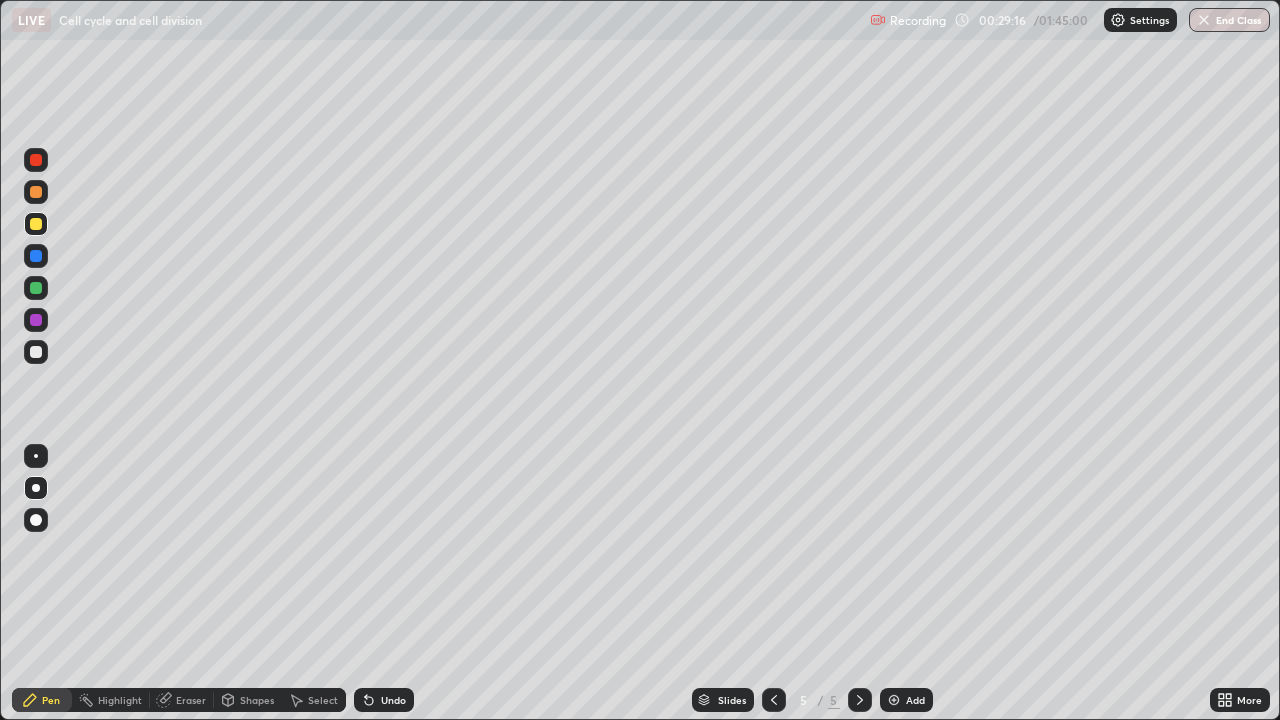 click at bounding box center (36, 320) 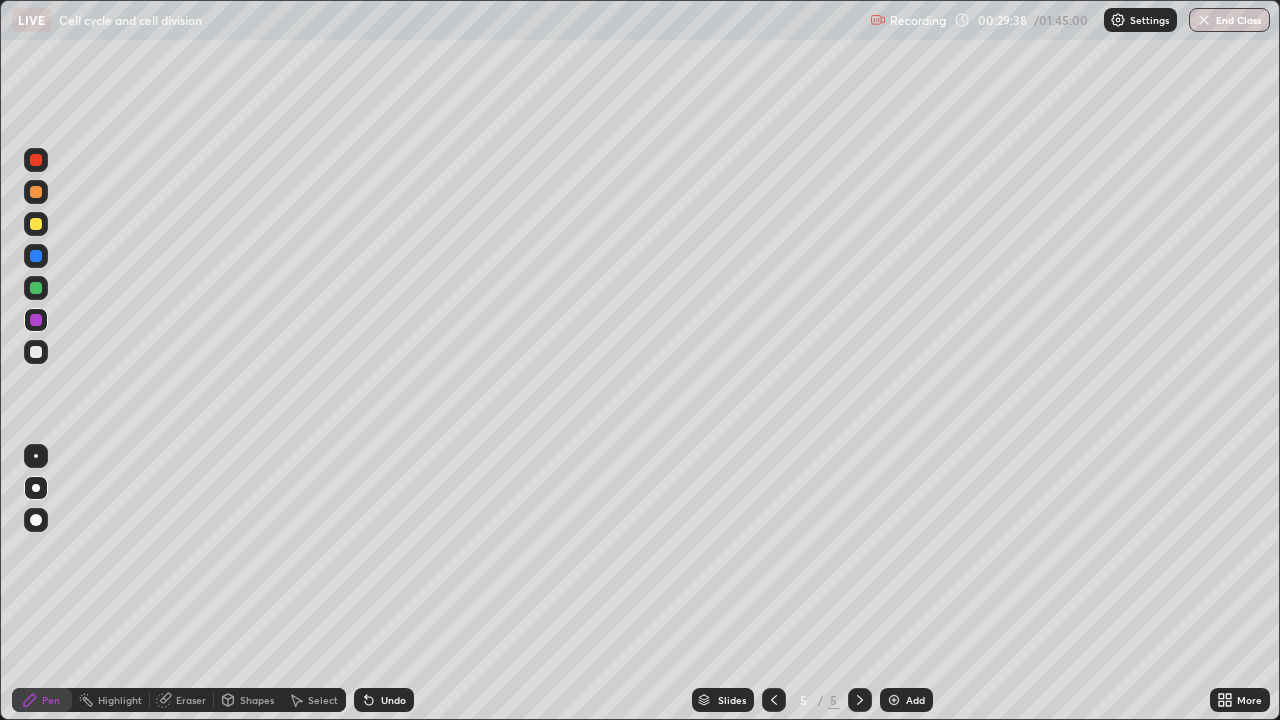 click at bounding box center (36, 288) 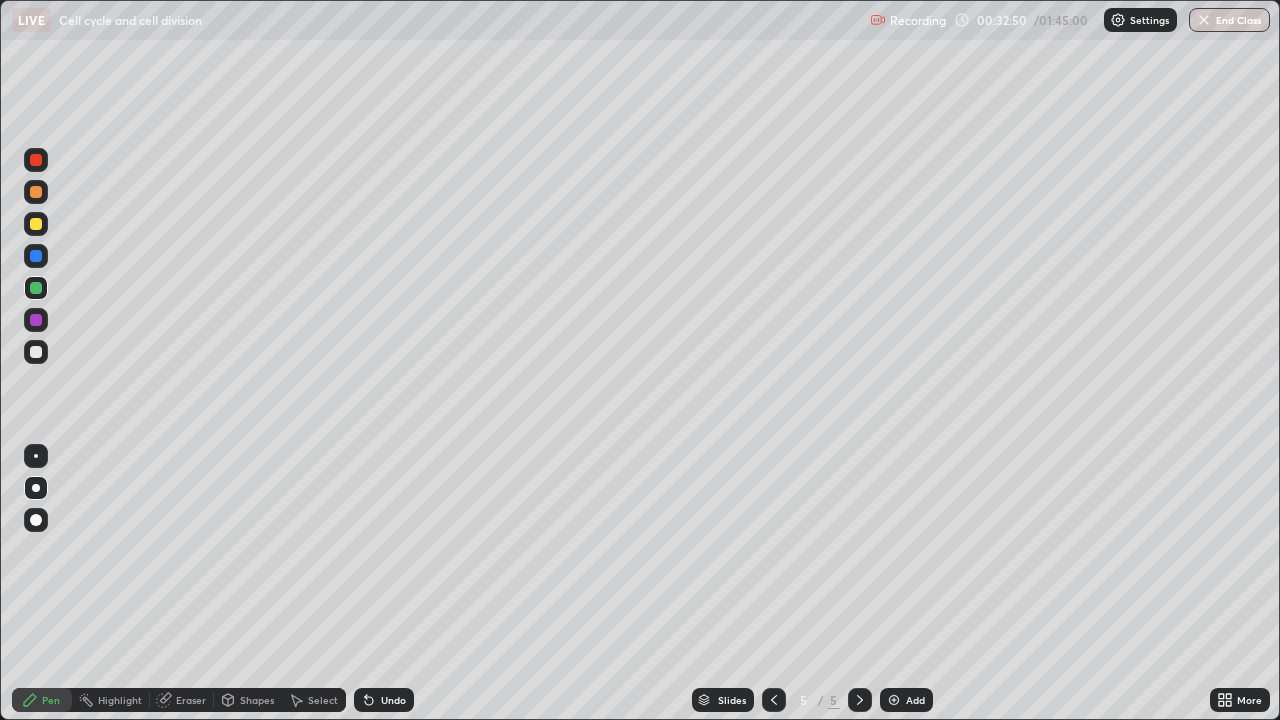 click on "Add" at bounding box center [906, 700] 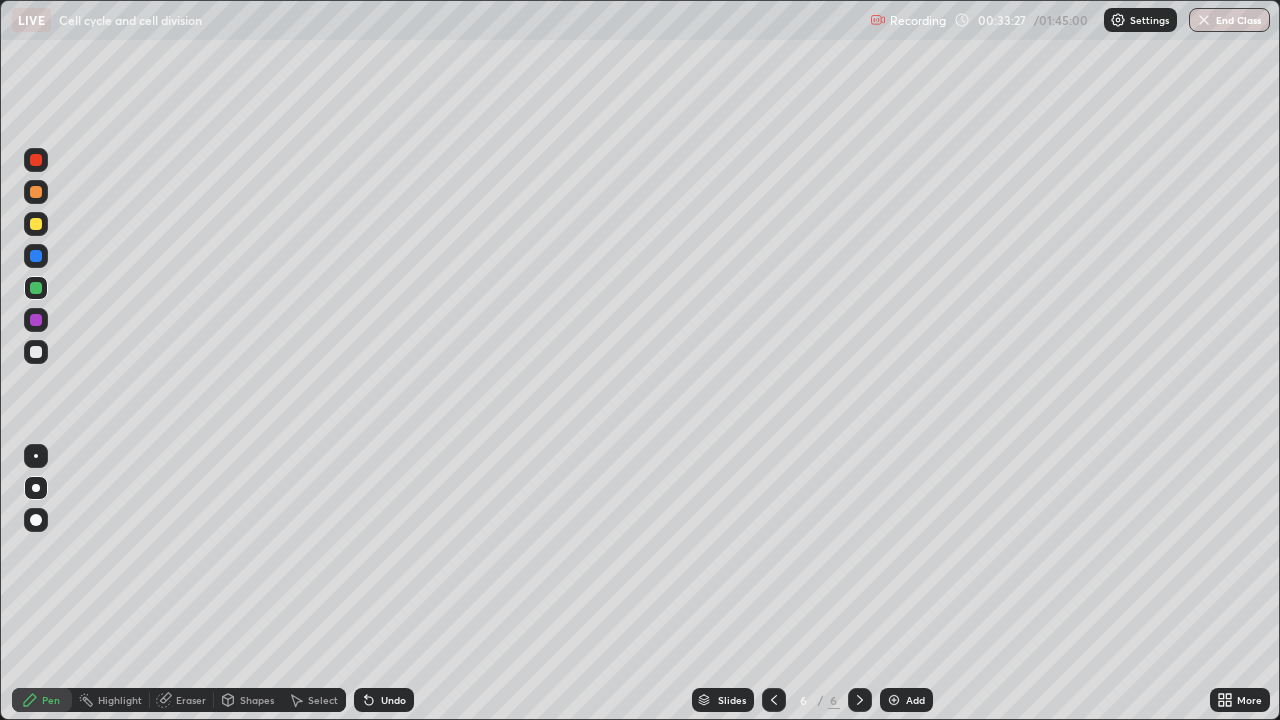click at bounding box center [36, 224] 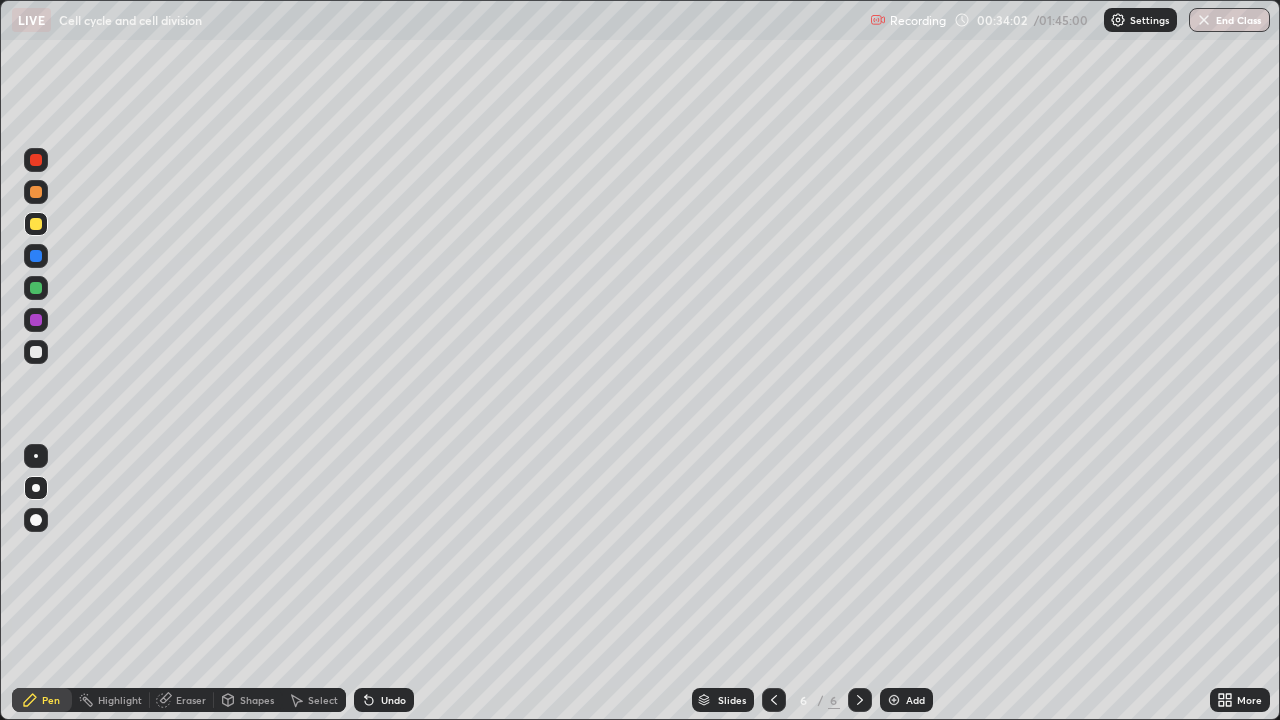 click 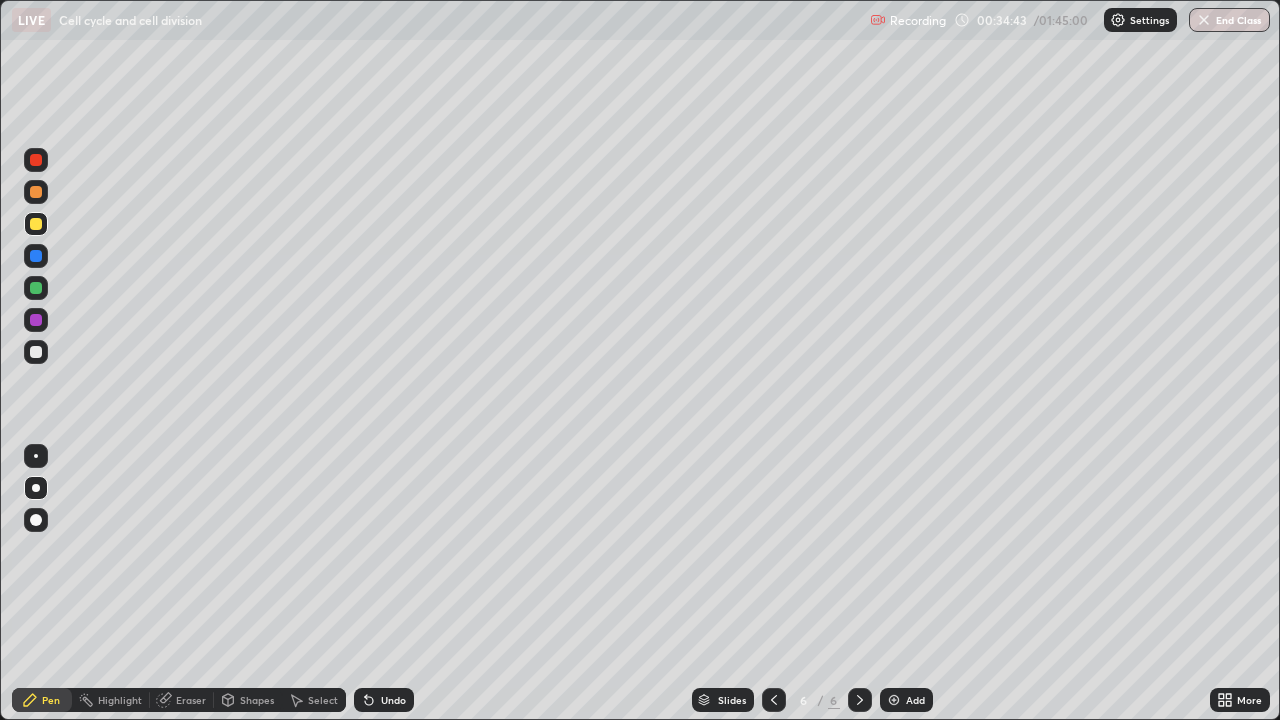 click on "Undo" at bounding box center [393, 700] 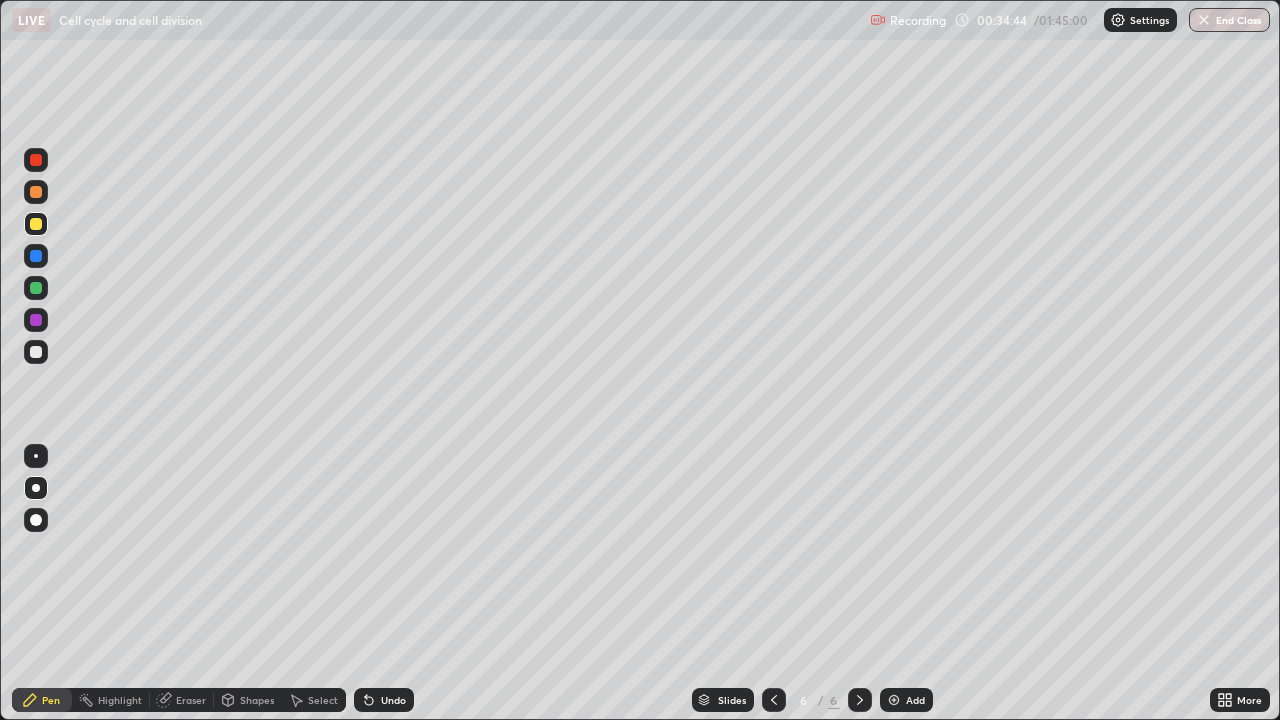 click on "Undo" at bounding box center (393, 700) 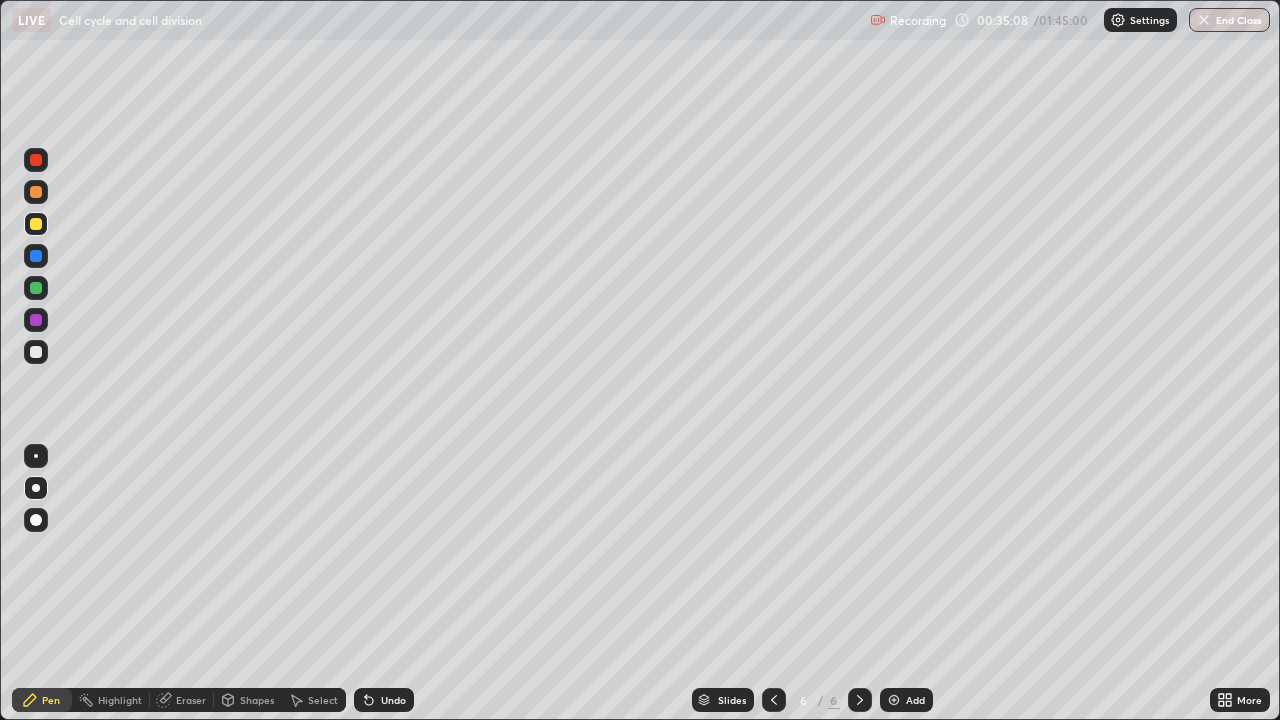 click on "Undo" at bounding box center [384, 700] 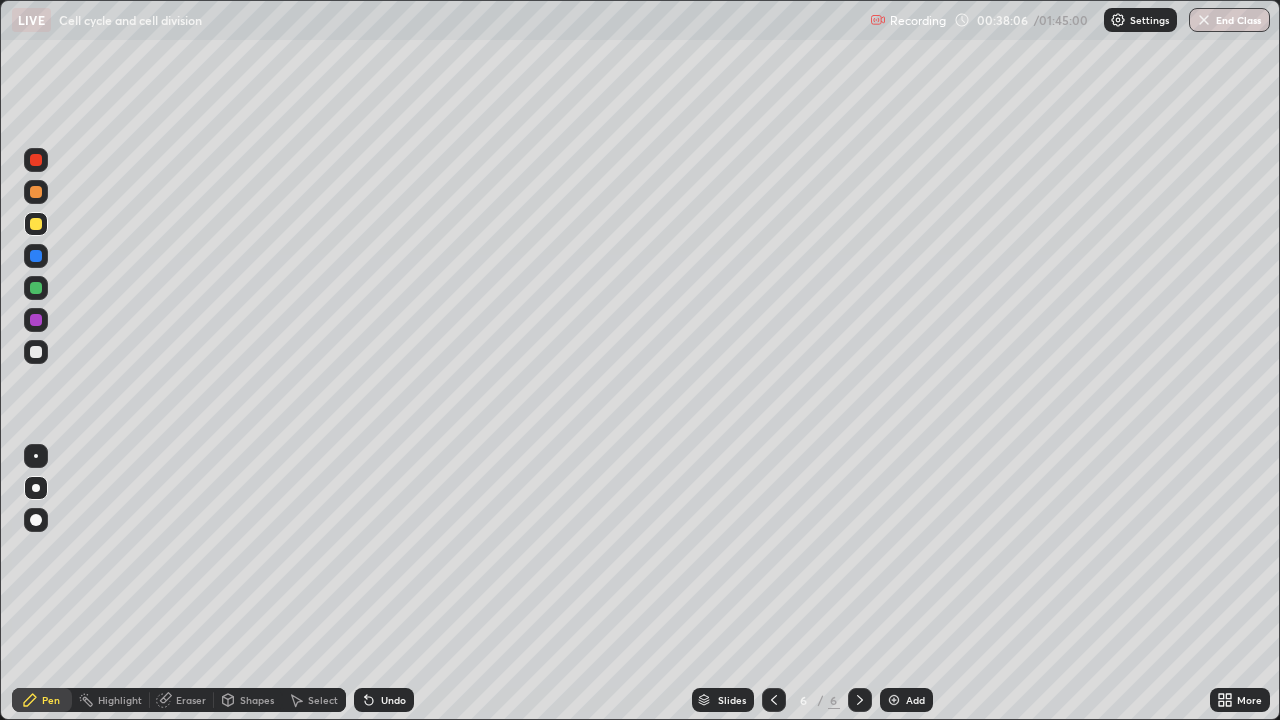 click on "Add" at bounding box center [915, 700] 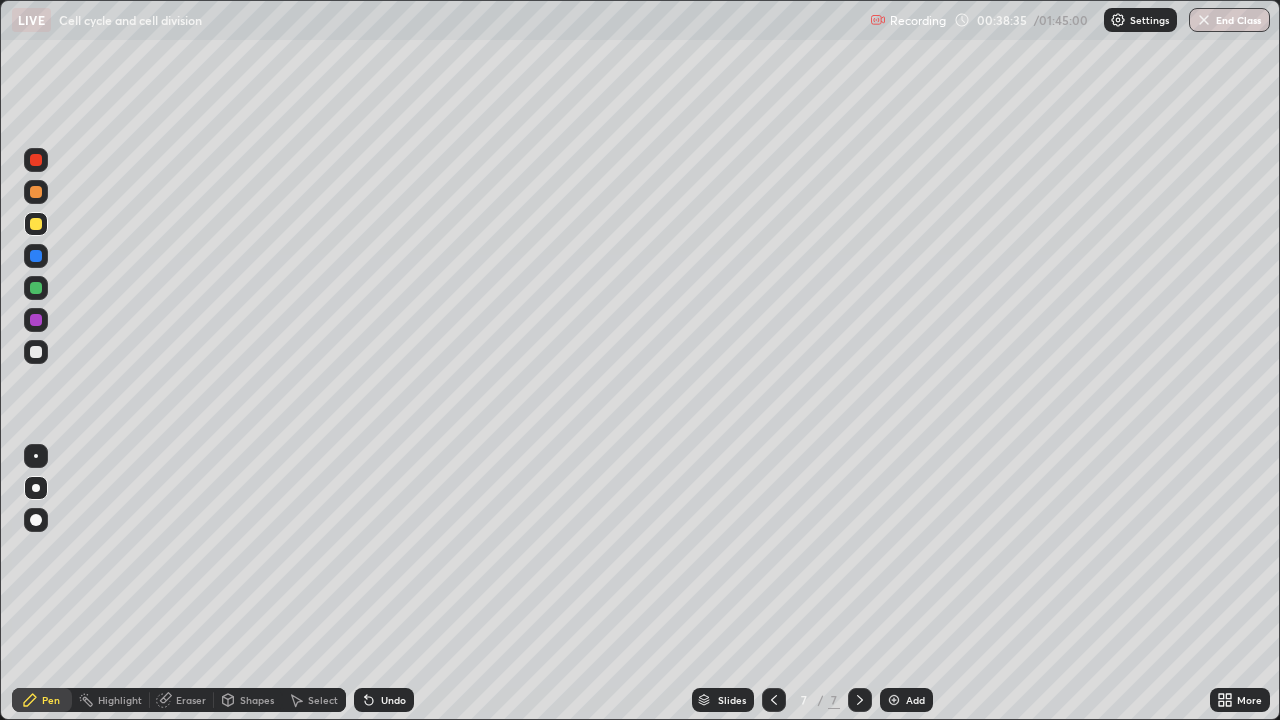 click at bounding box center [36, 288] 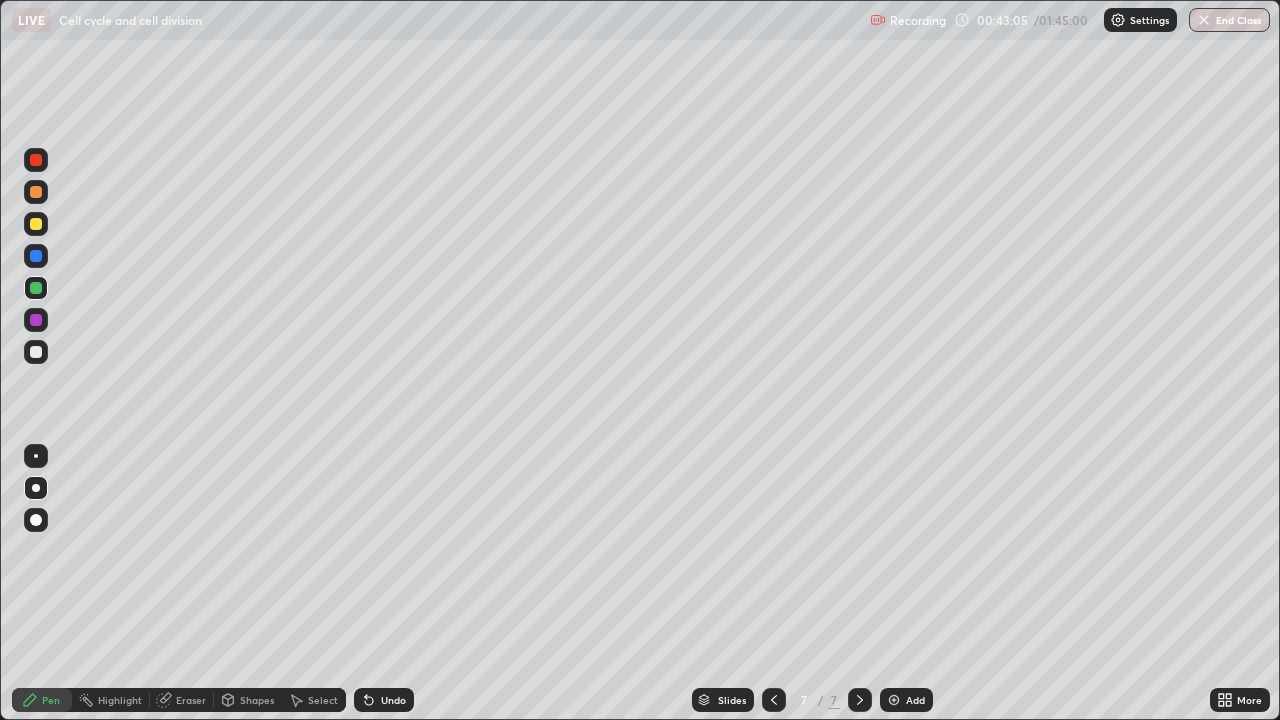 click at bounding box center (36, 192) 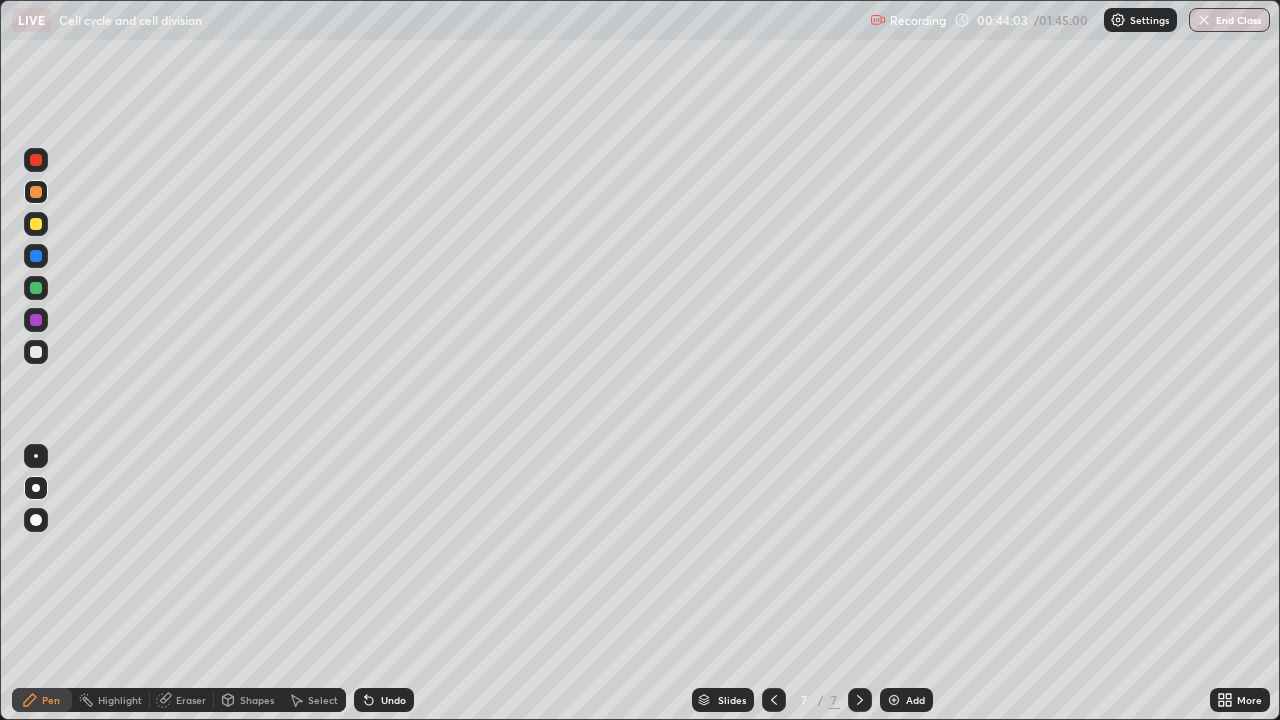 click on "Undo" at bounding box center [393, 700] 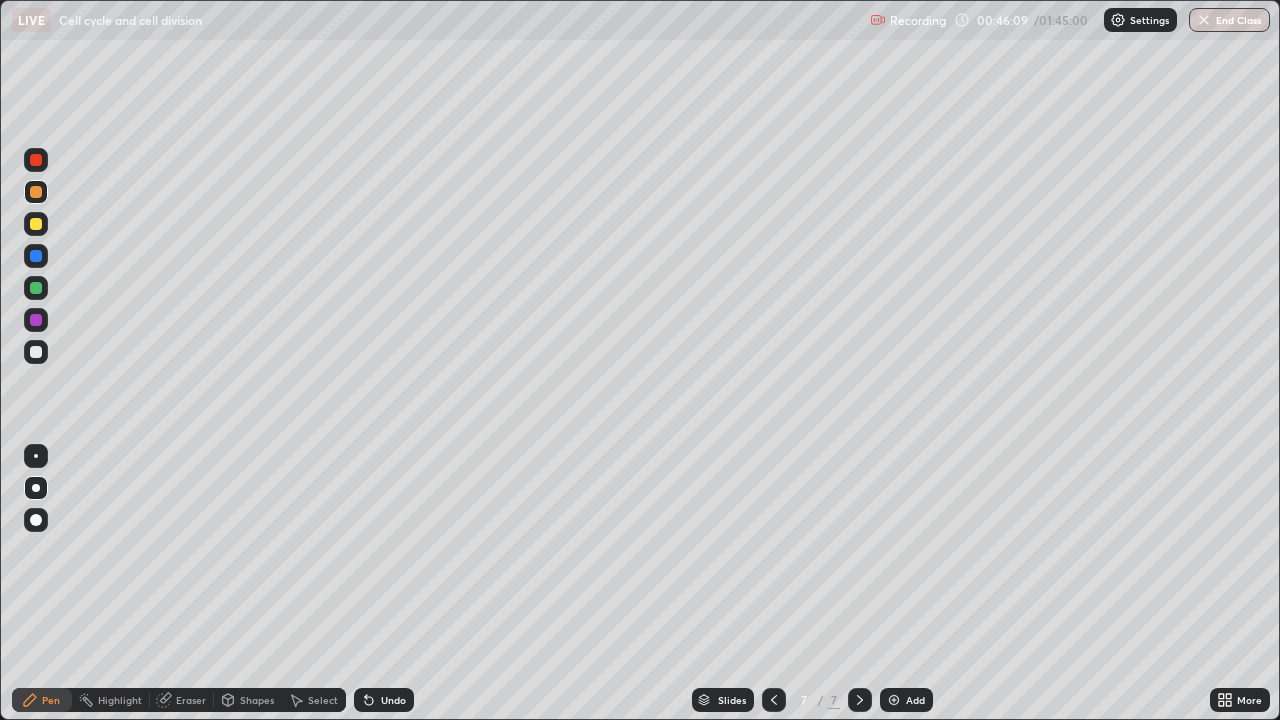 click at bounding box center (36, 288) 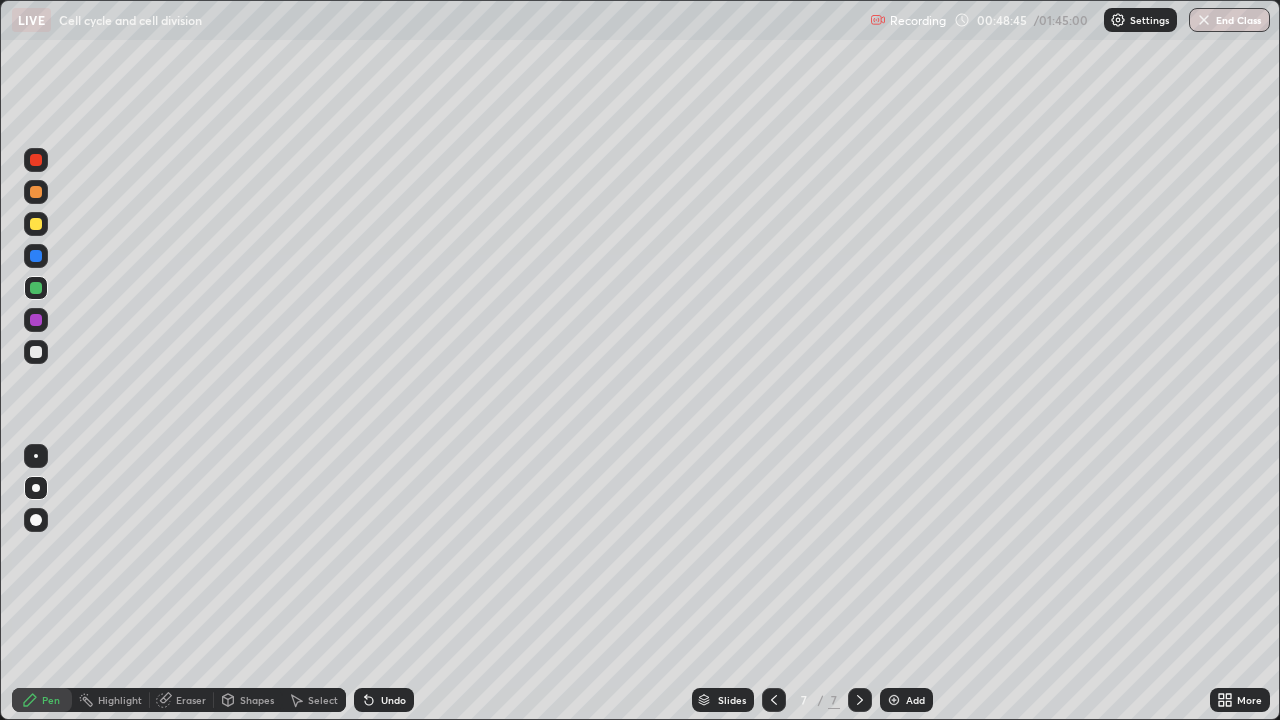 click on "Add" at bounding box center (915, 700) 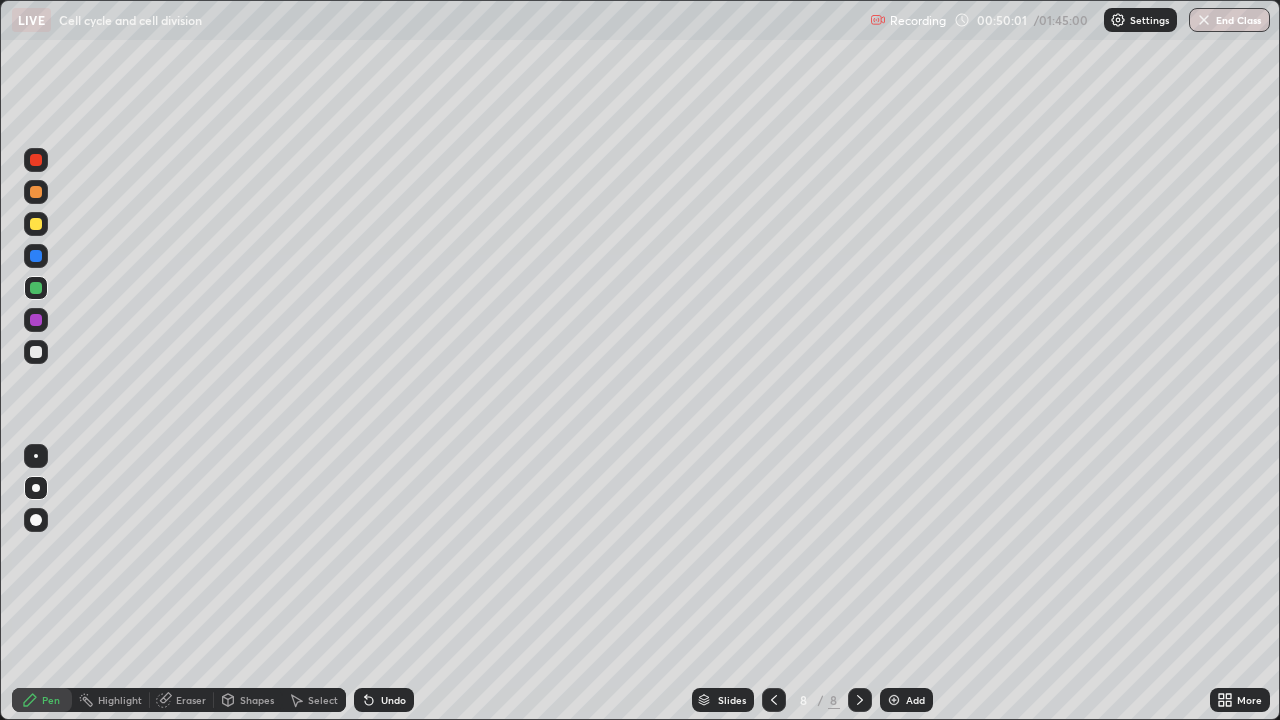 click on "Undo" at bounding box center (393, 700) 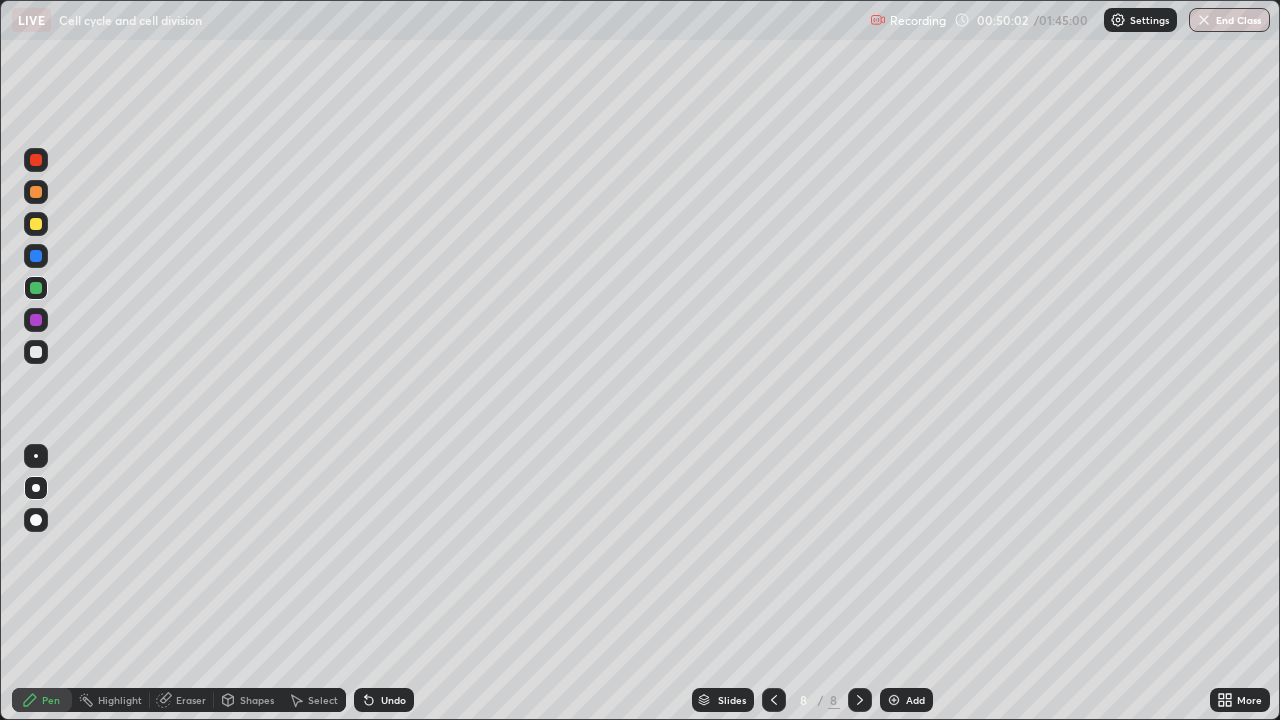 click on "Undo" at bounding box center (393, 700) 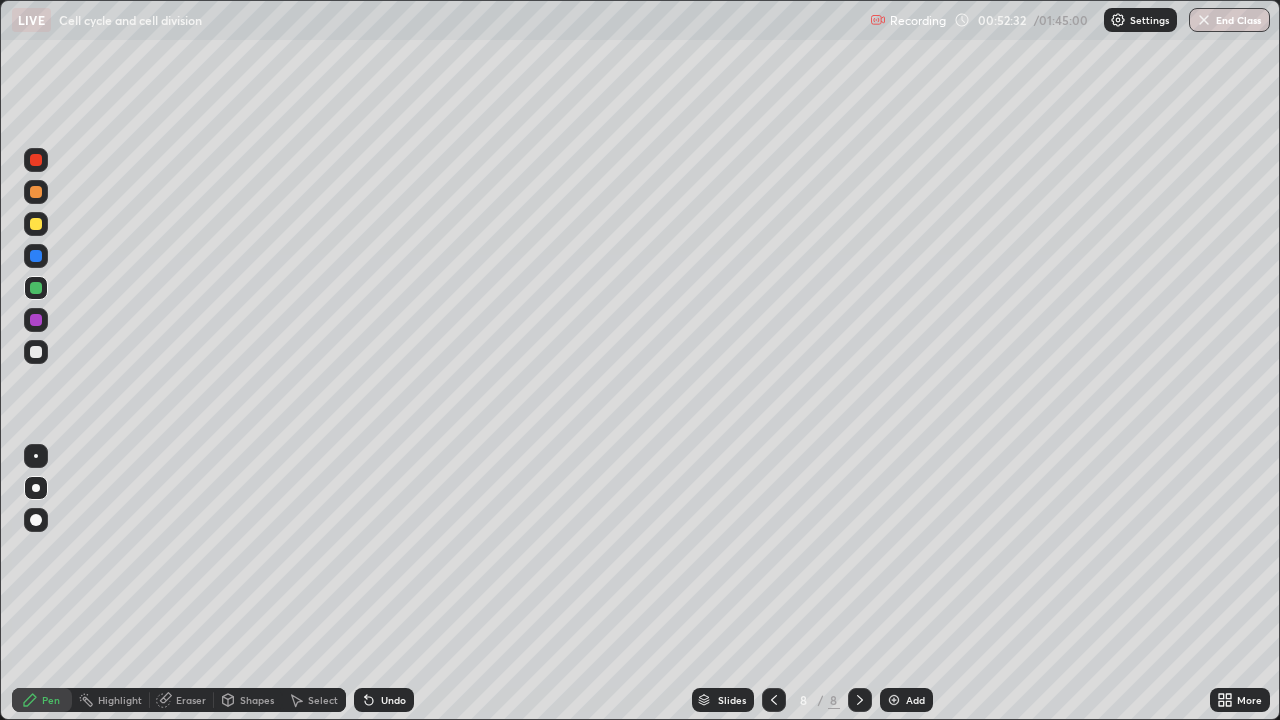click at bounding box center (36, 224) 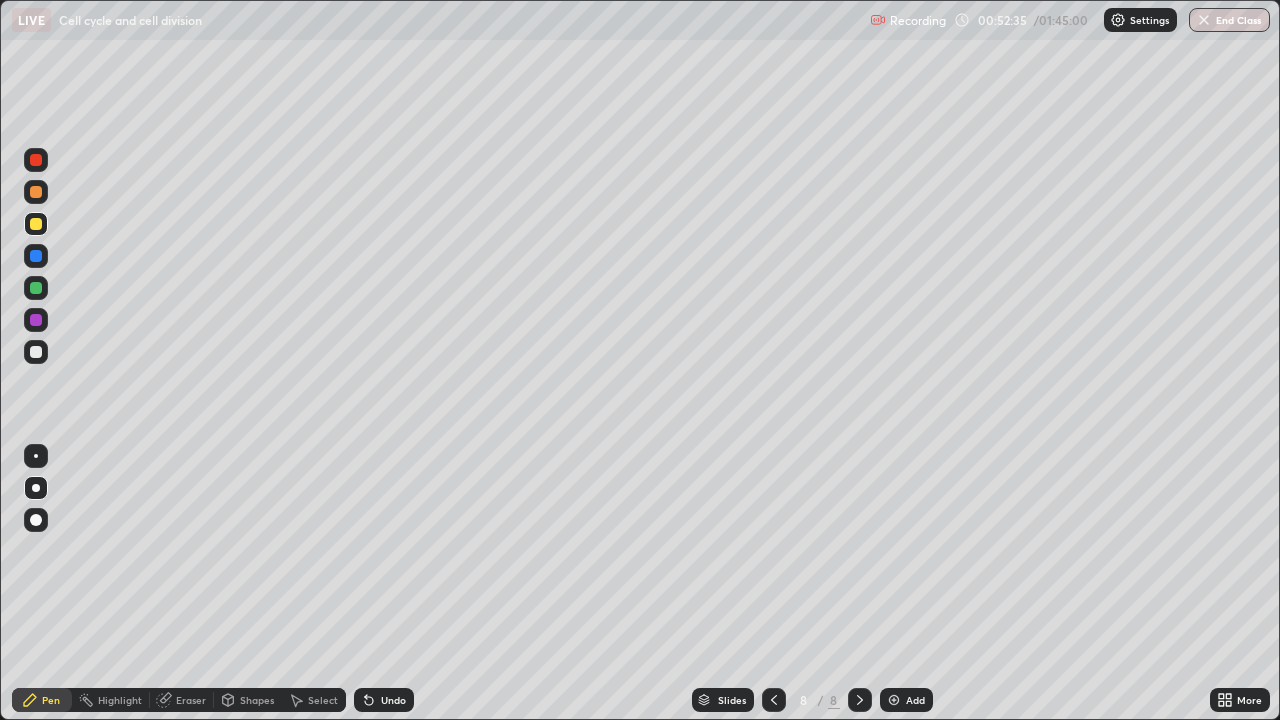 click on "Shapes" at bounding box center (257, 700) 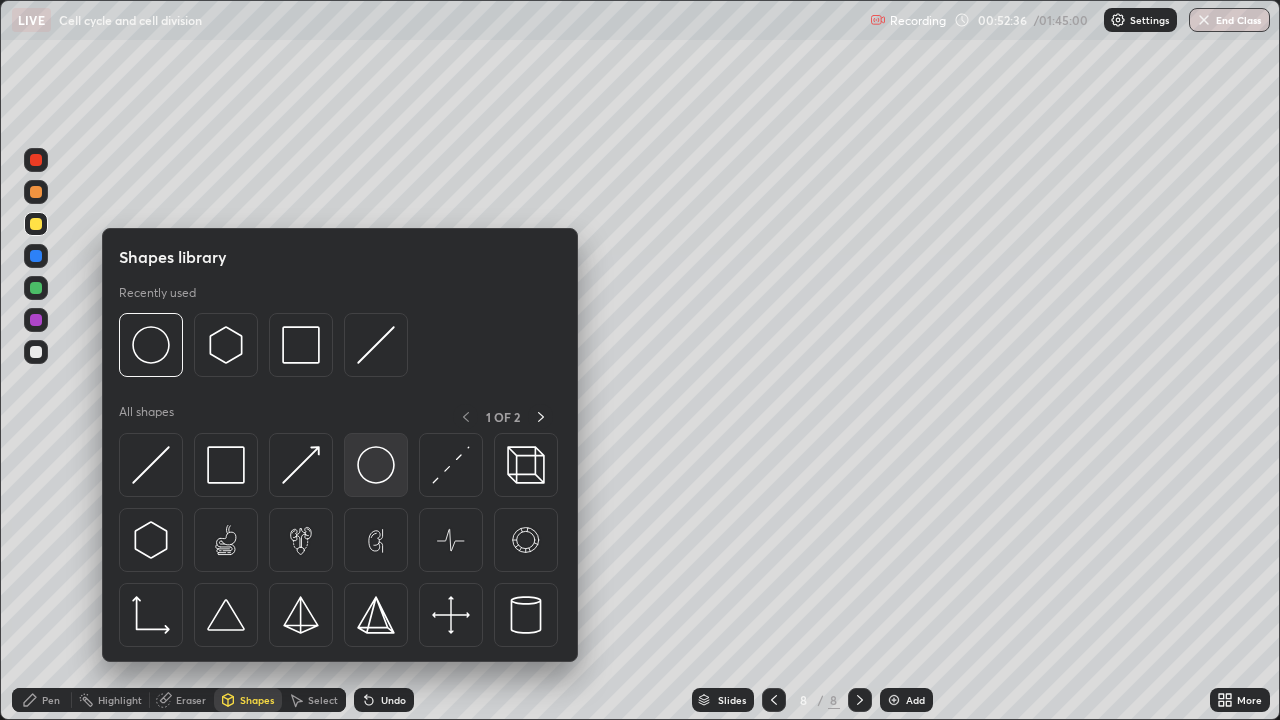 click at bounding box center [376, 465] 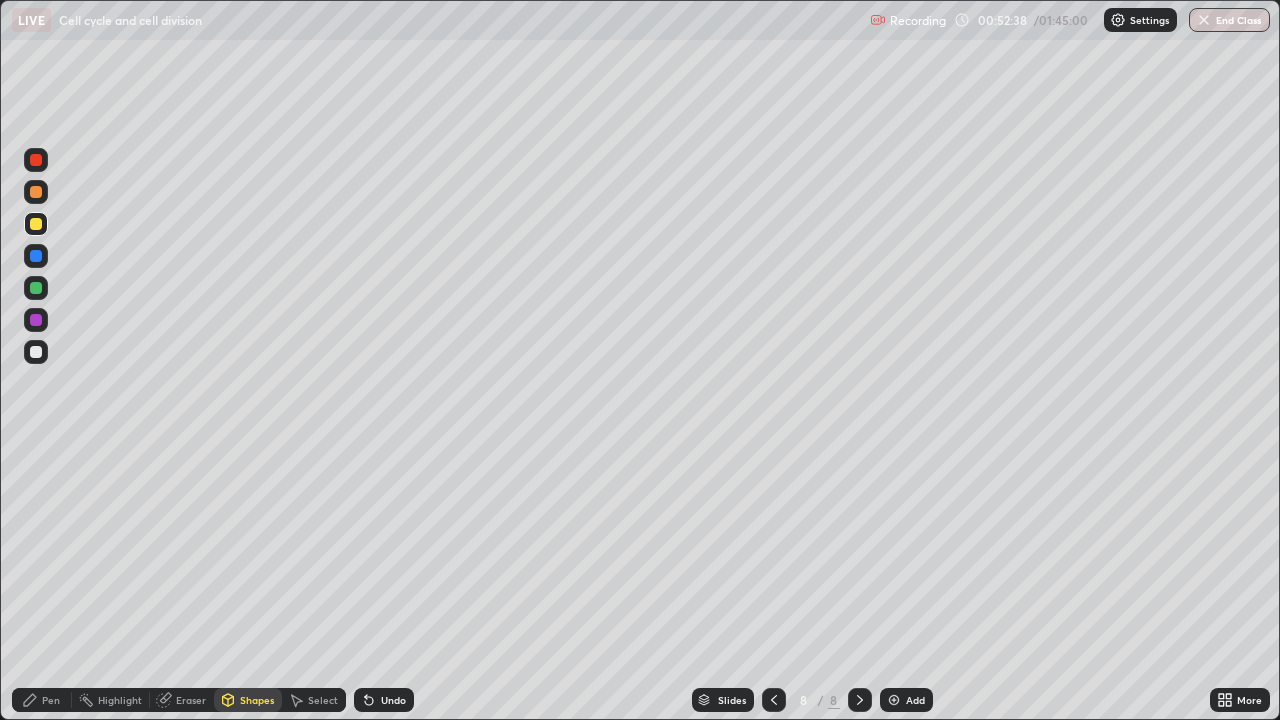 click on "Add" at bounding box center [915, 700] 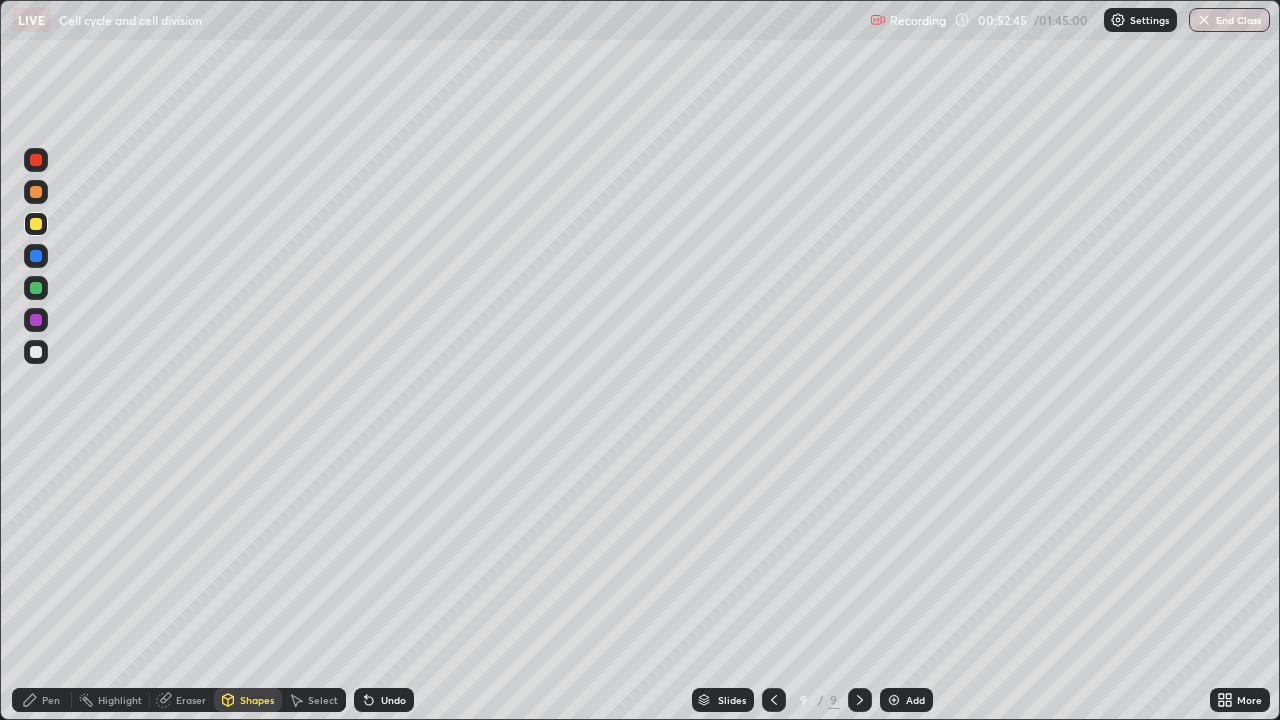 click on "Pen" at bounding box center [42, 700] 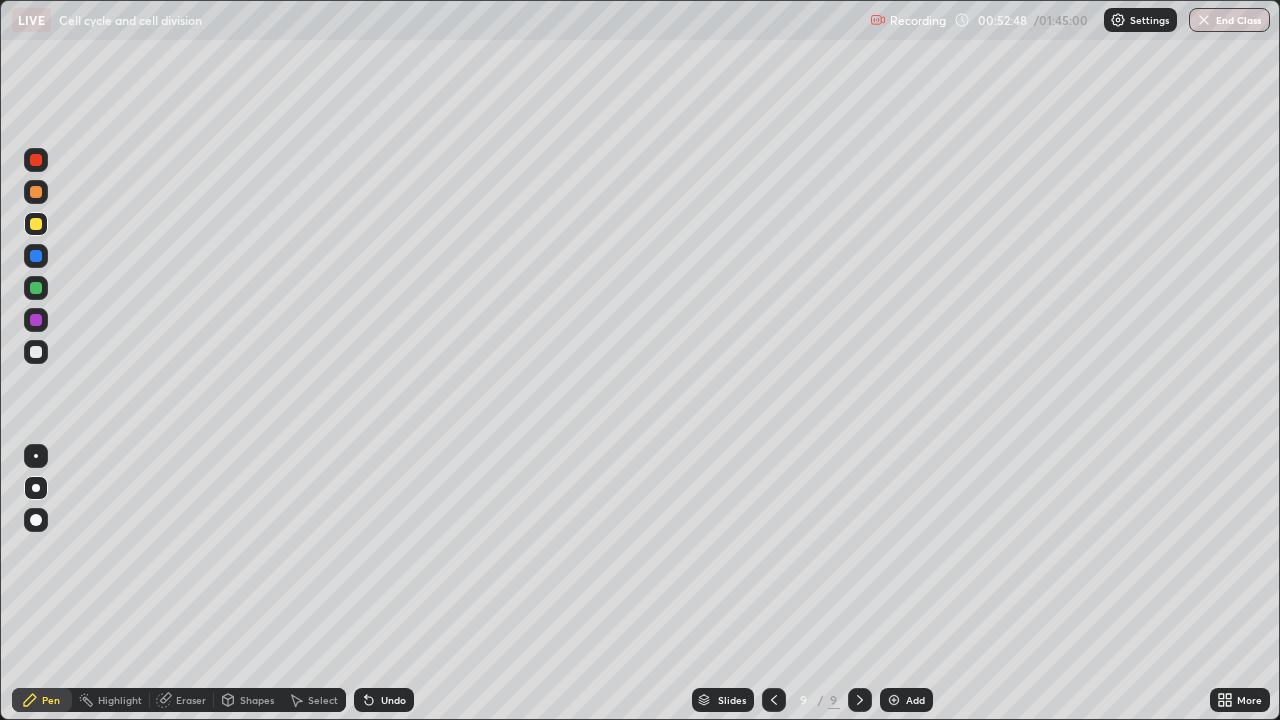 click at bounding box center (36, 224) 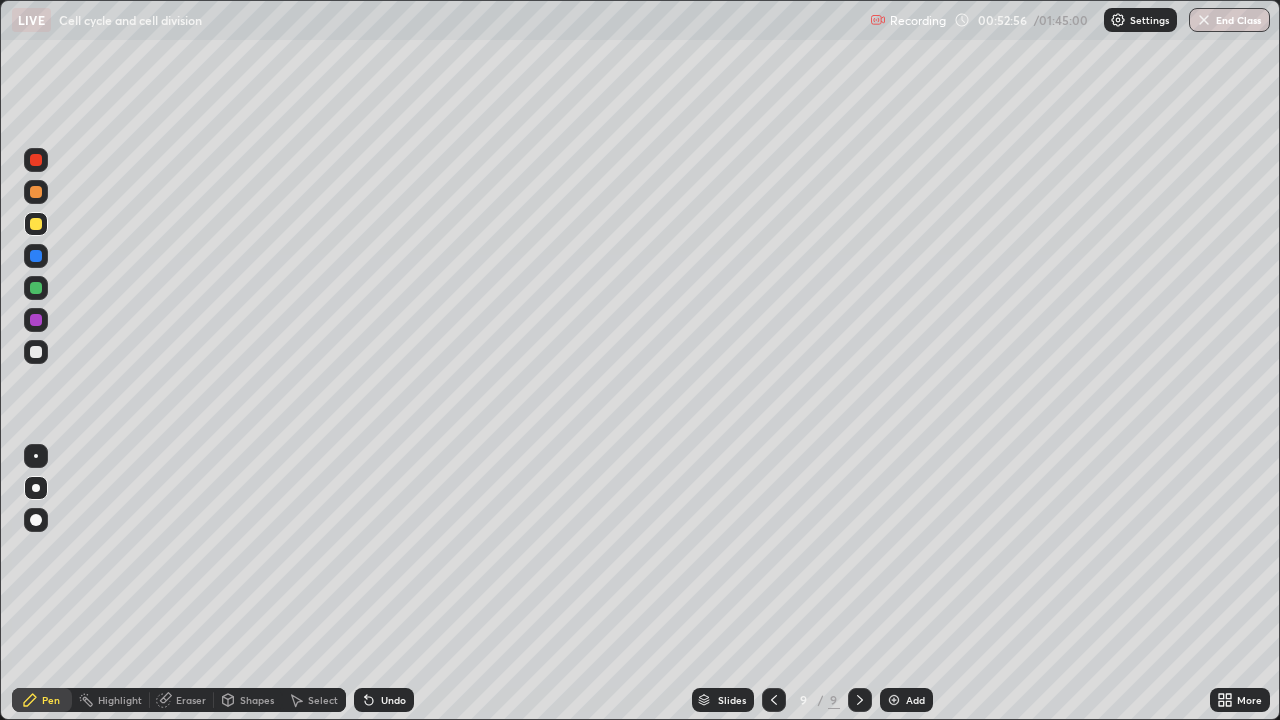 click on "Undo" at bounding box center (393, 700) 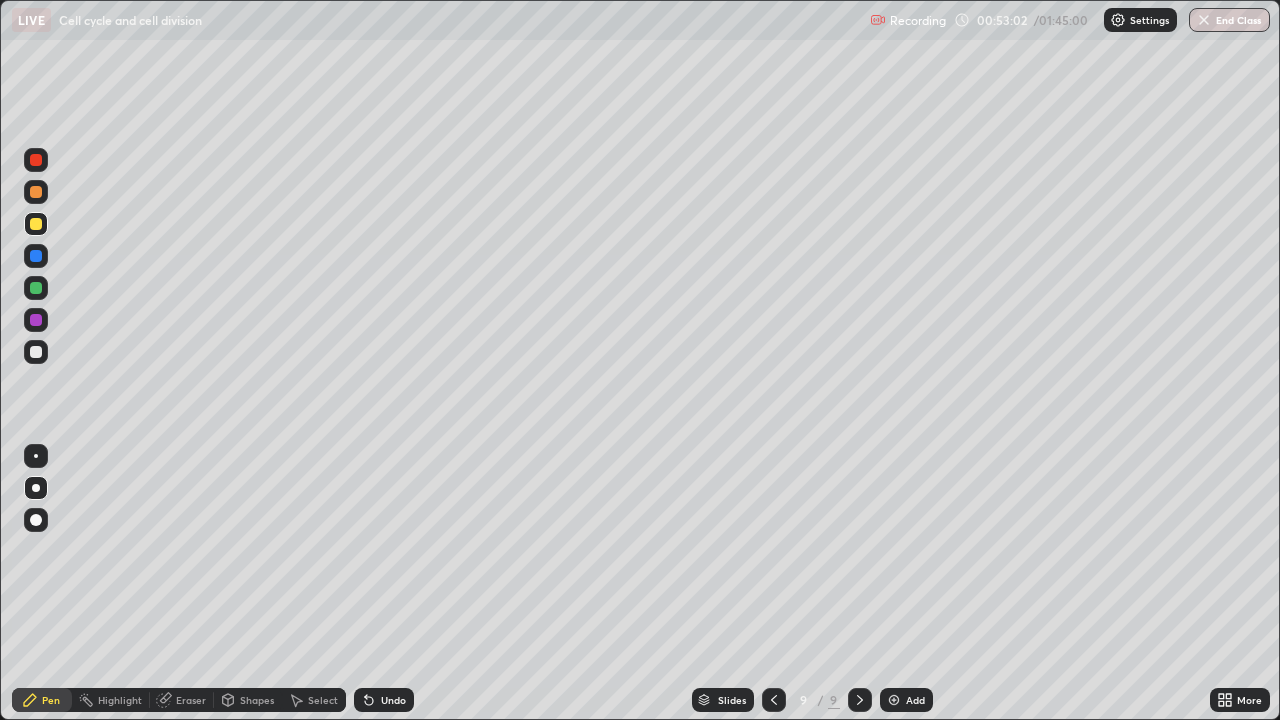 click on "Undo" at bounding box center [393, 700] 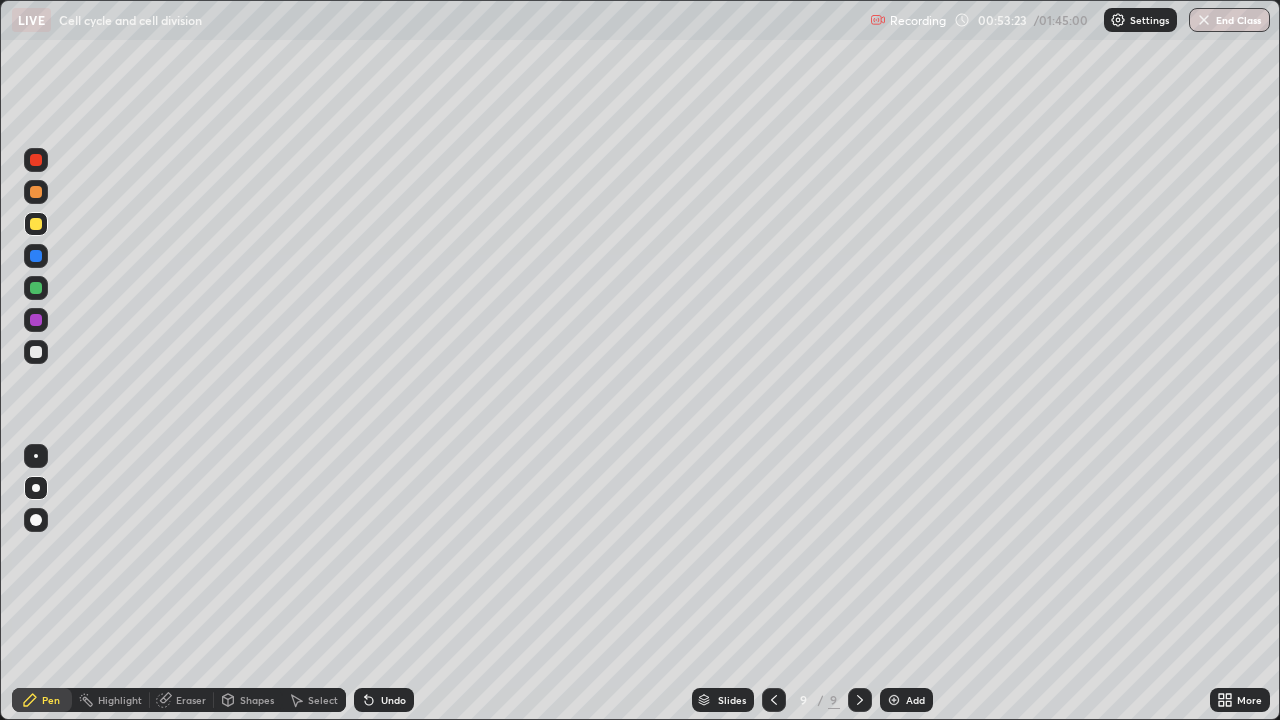 click at bounding box center [36, 288] 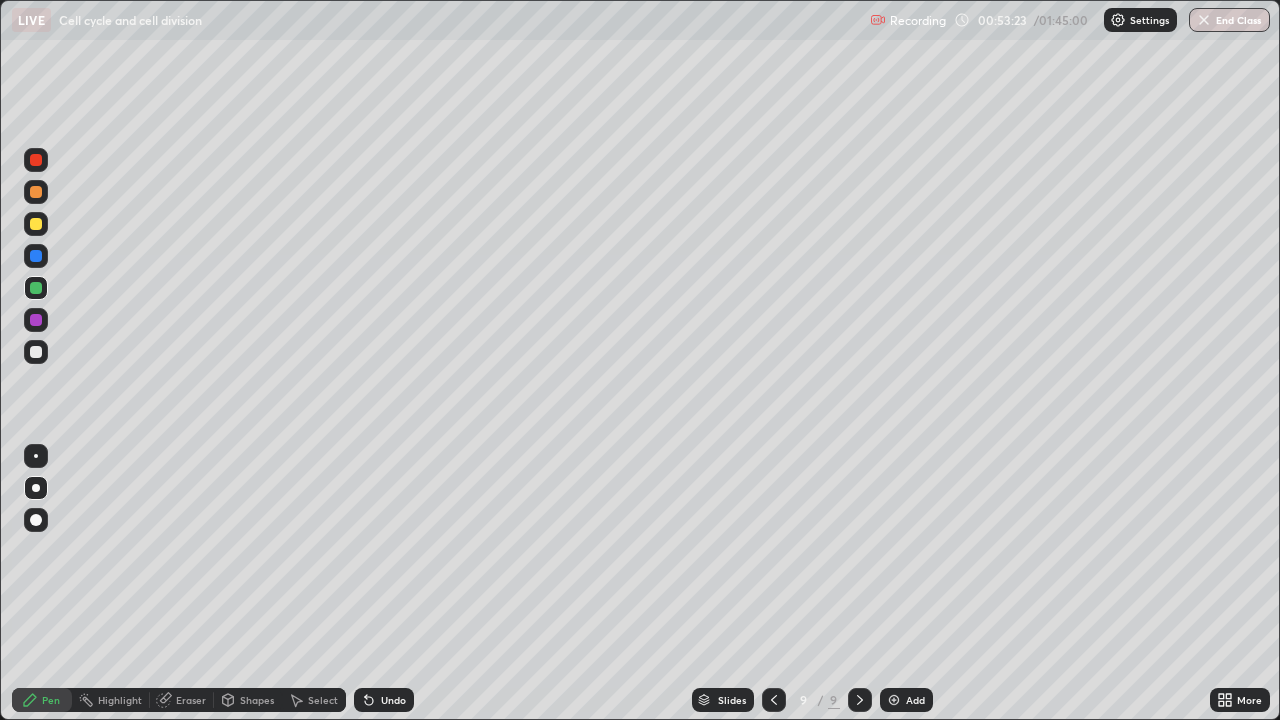 click at bounding box center [36, 456] 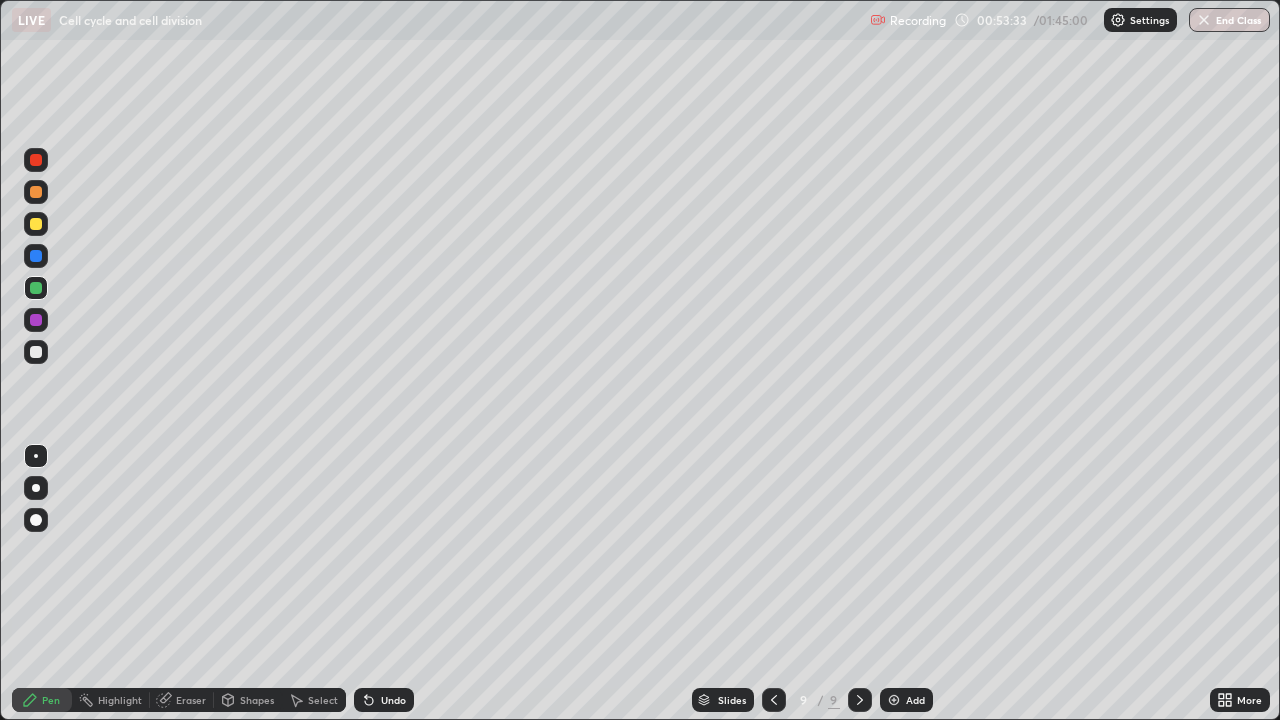 click on "Undo" at bounding box center [393, 700] 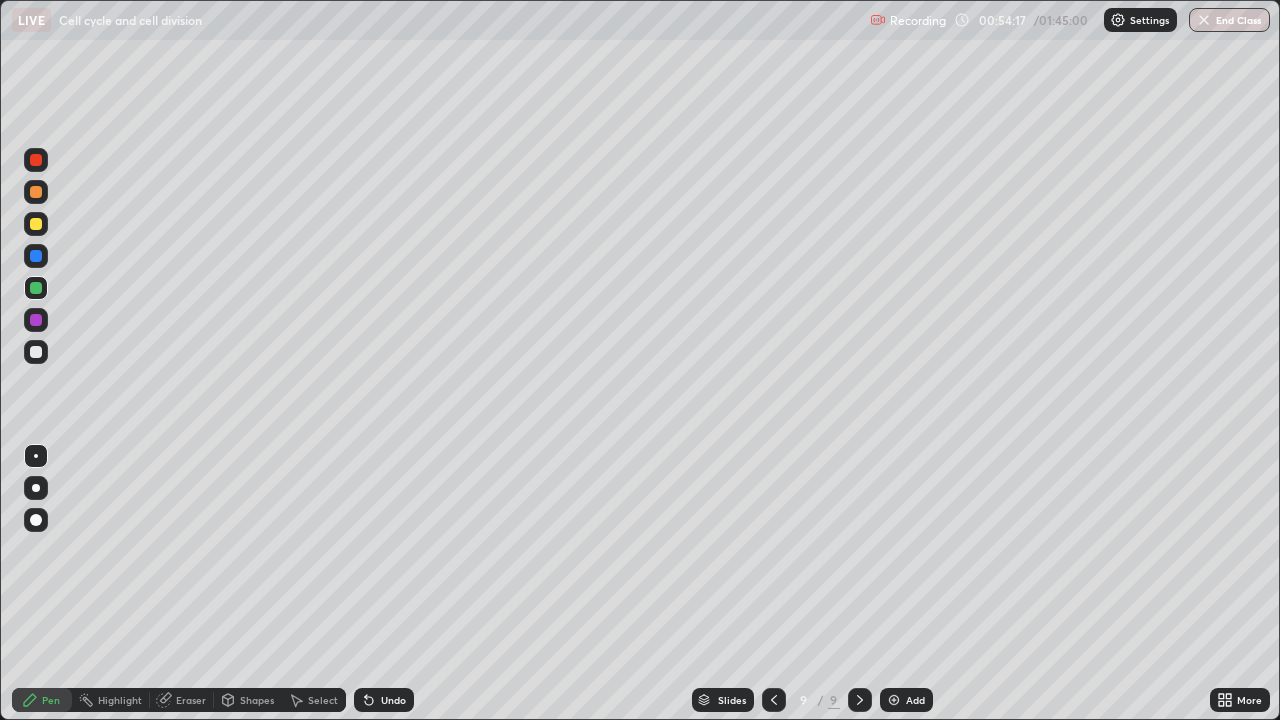 click at bounding box center (36, 320) 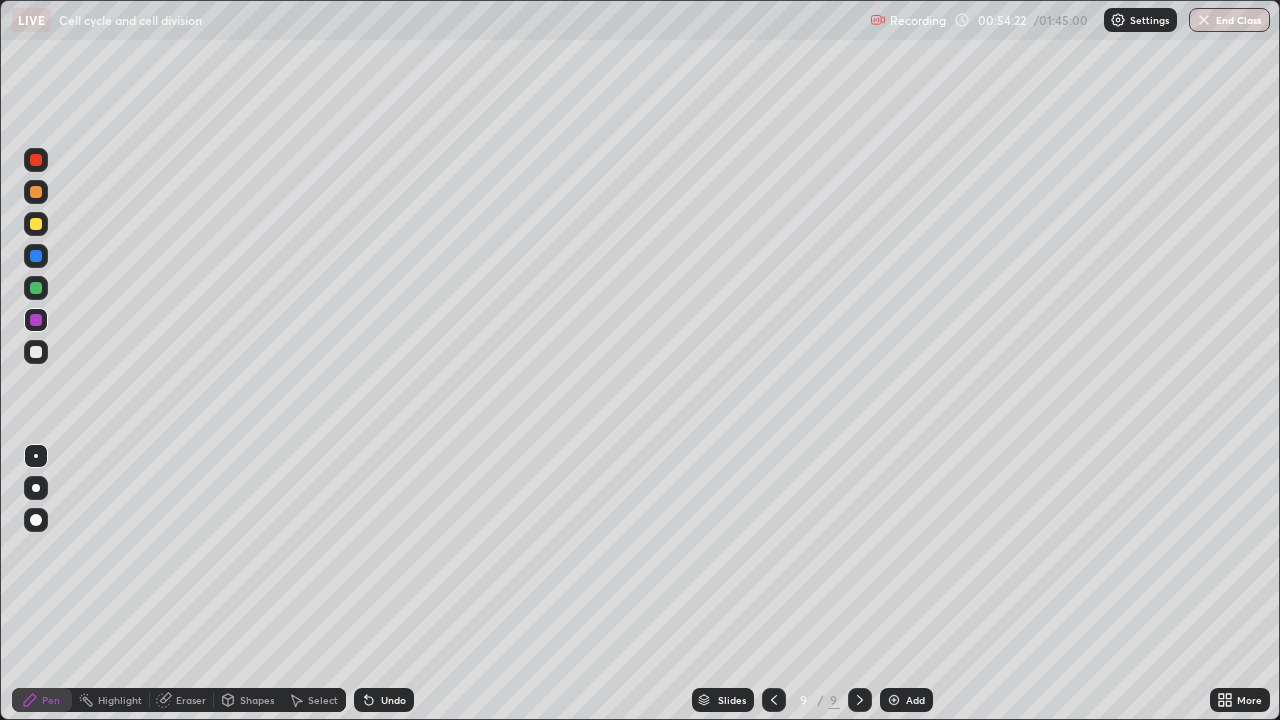click on "Undo" at bounding box center [393, 700] 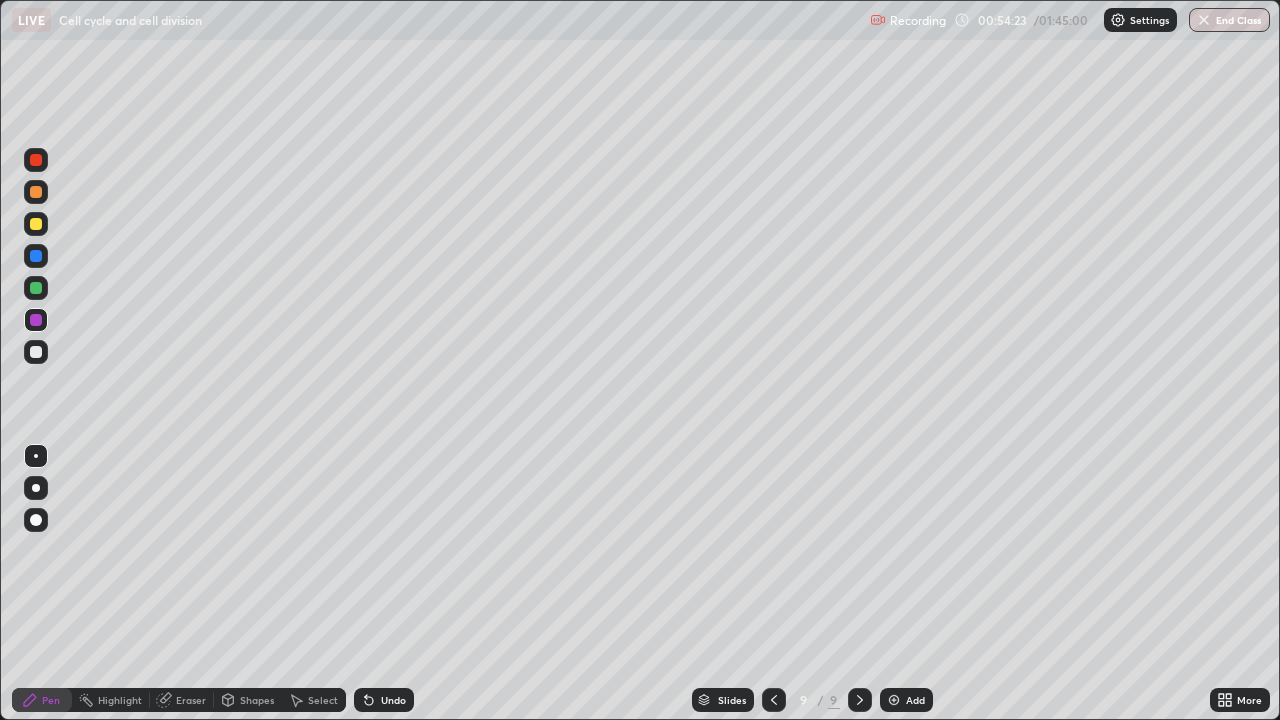click at bounding box center (36, 488) 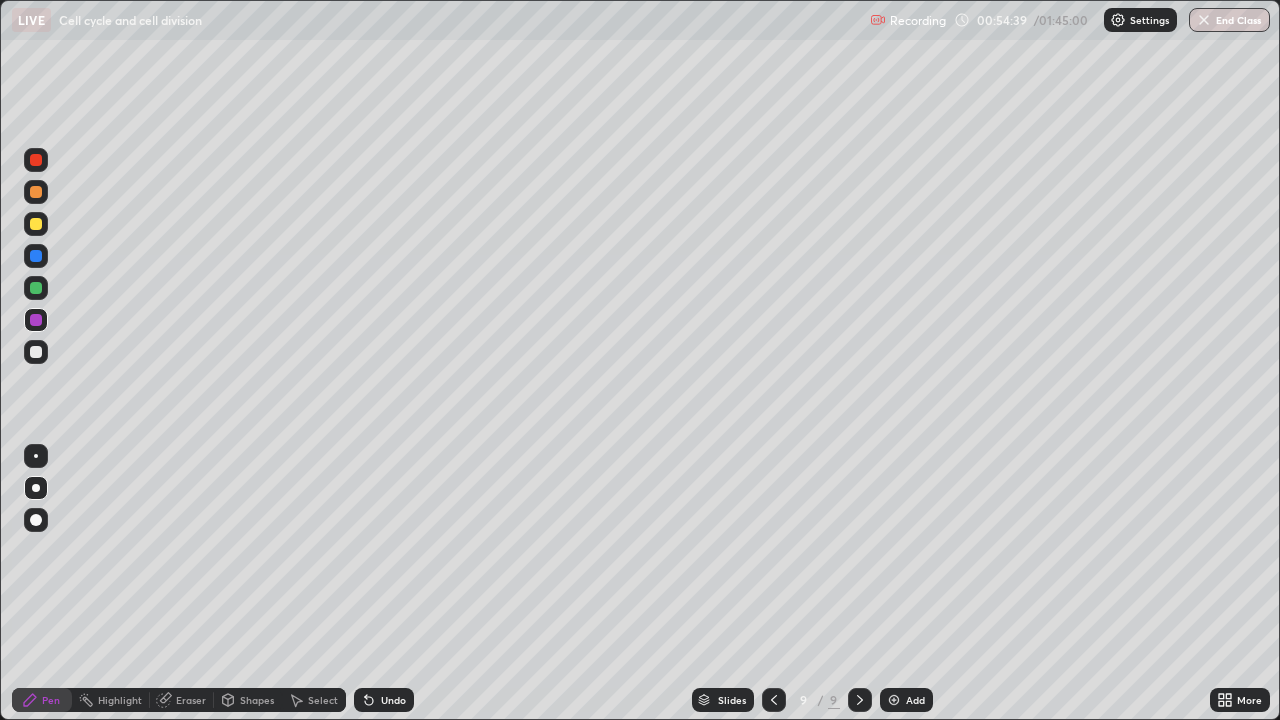 click on "Undo" at bounding box center (393, 700) 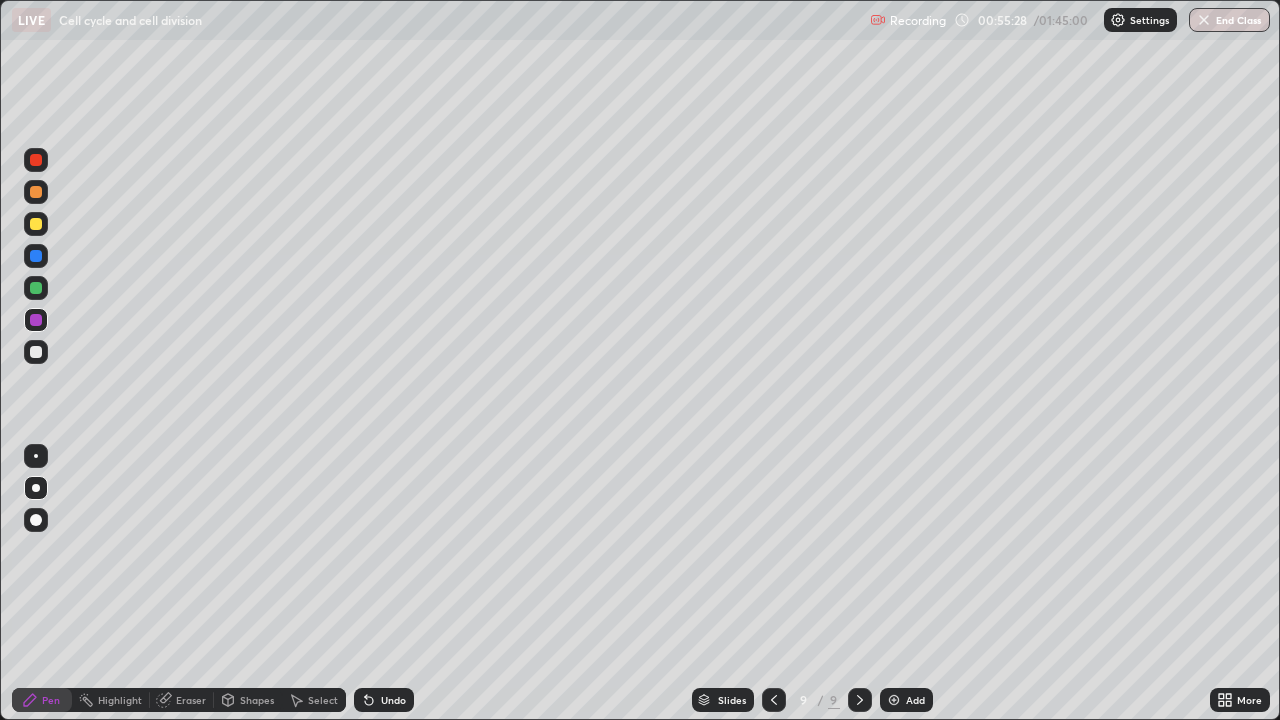 click on "Undo" at bounding box center [393, 700] 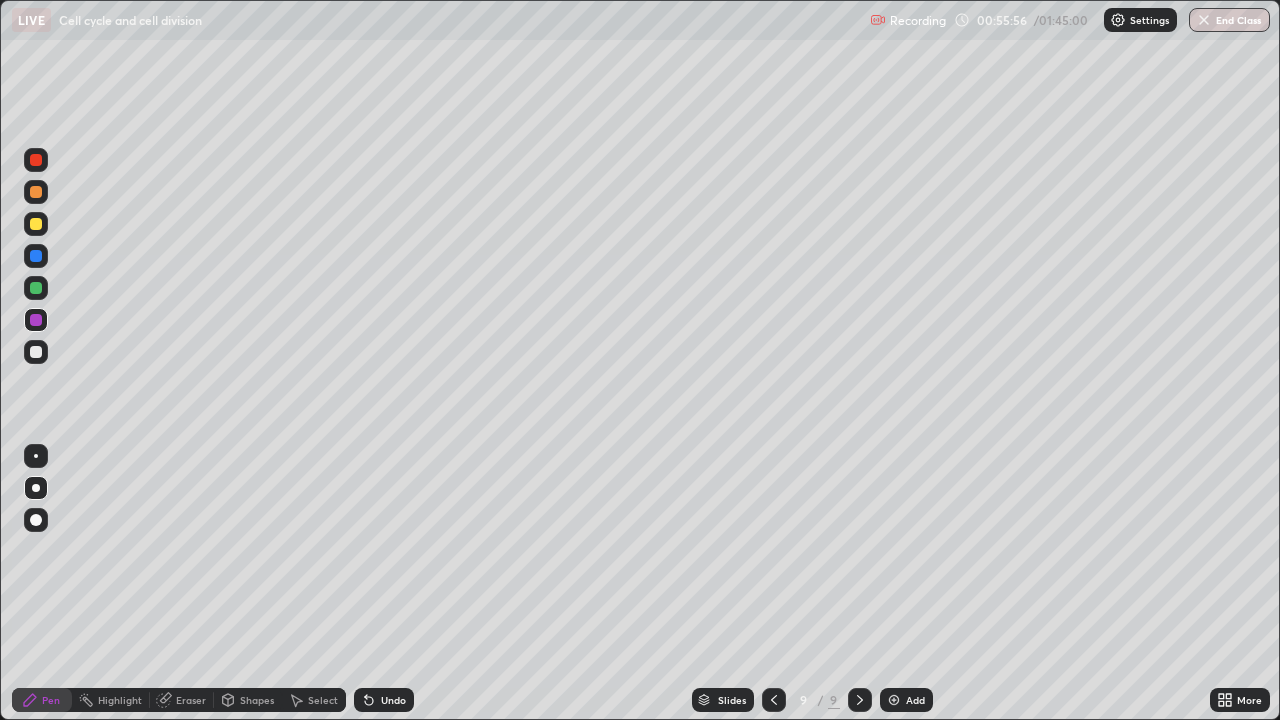 click at bounding box center [36, 192] 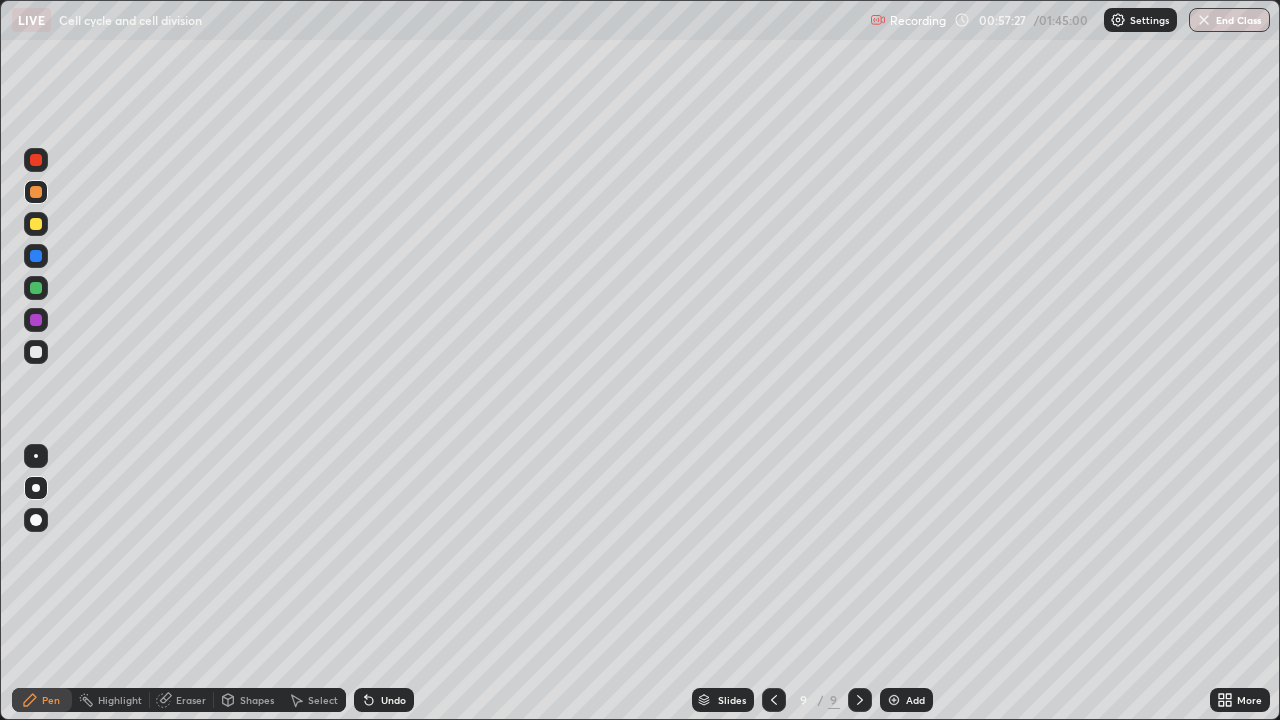 click on "Shapes" at bounding box center [257, 700] 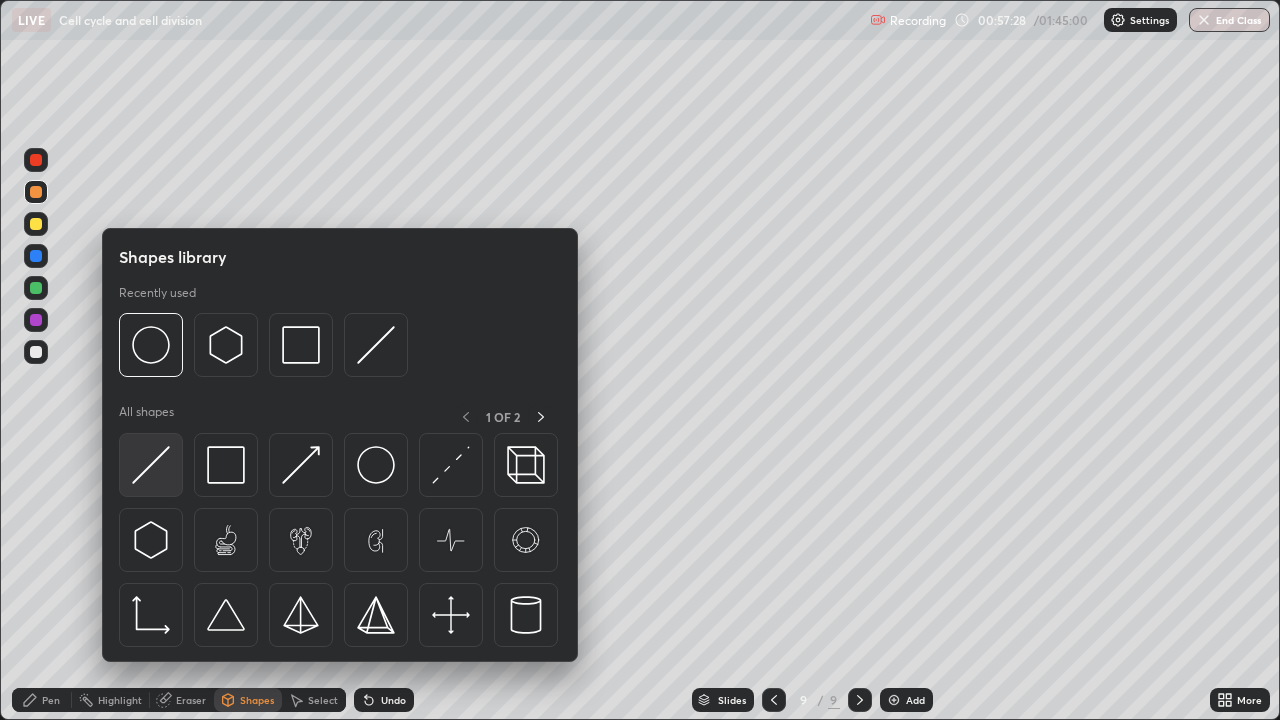 click at bounding box center [151, 465] 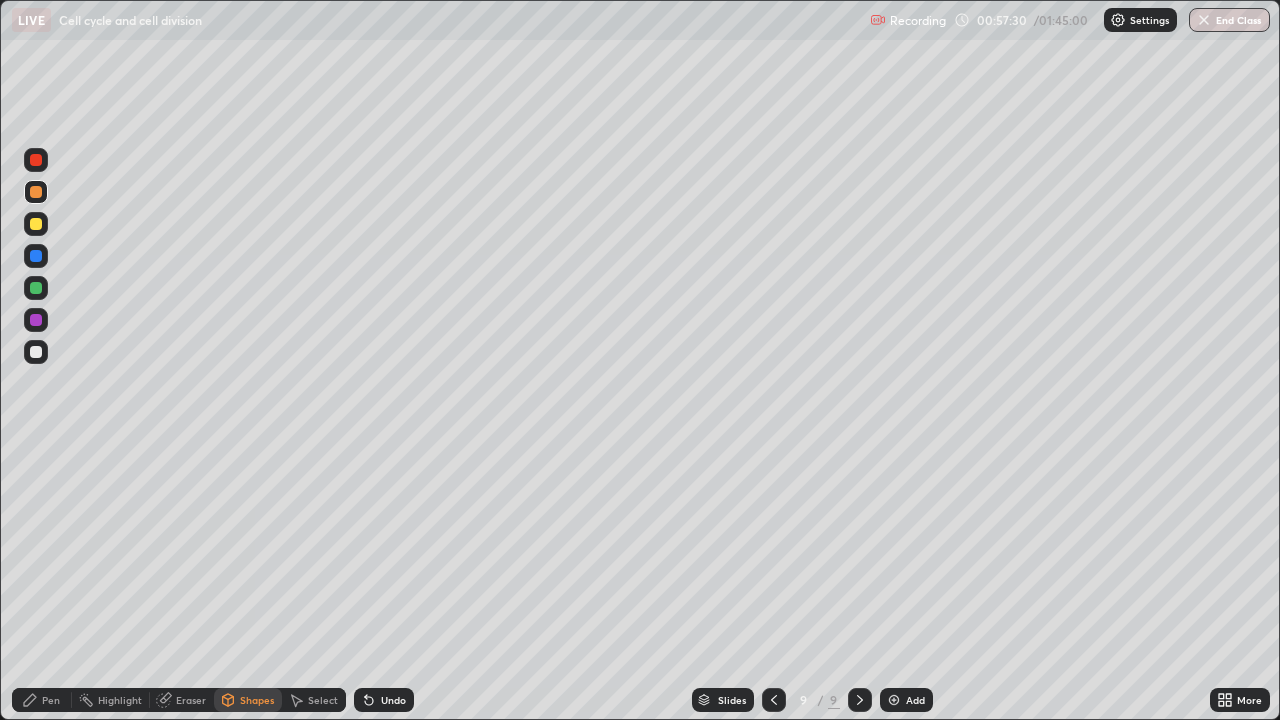 click at bounding box center (36, 288) 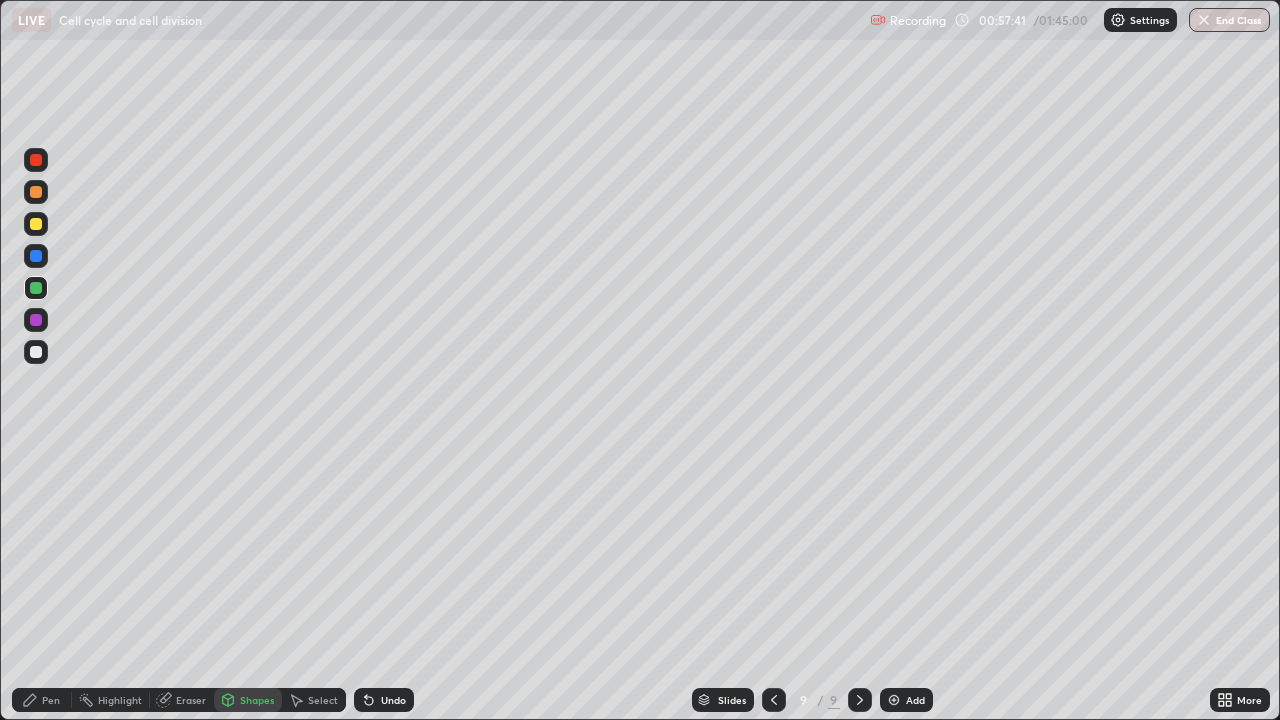 click on "Pen" at bounding box center [51, 700] 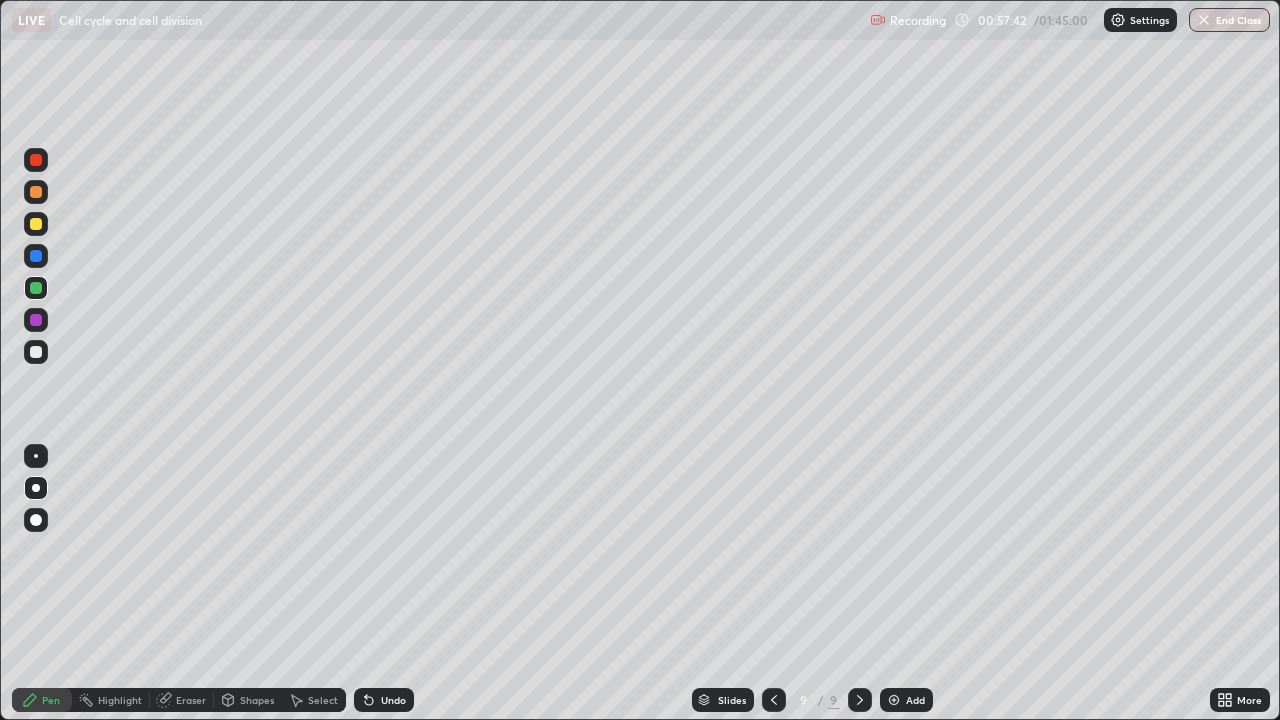 click at bounding box center [36, 456] 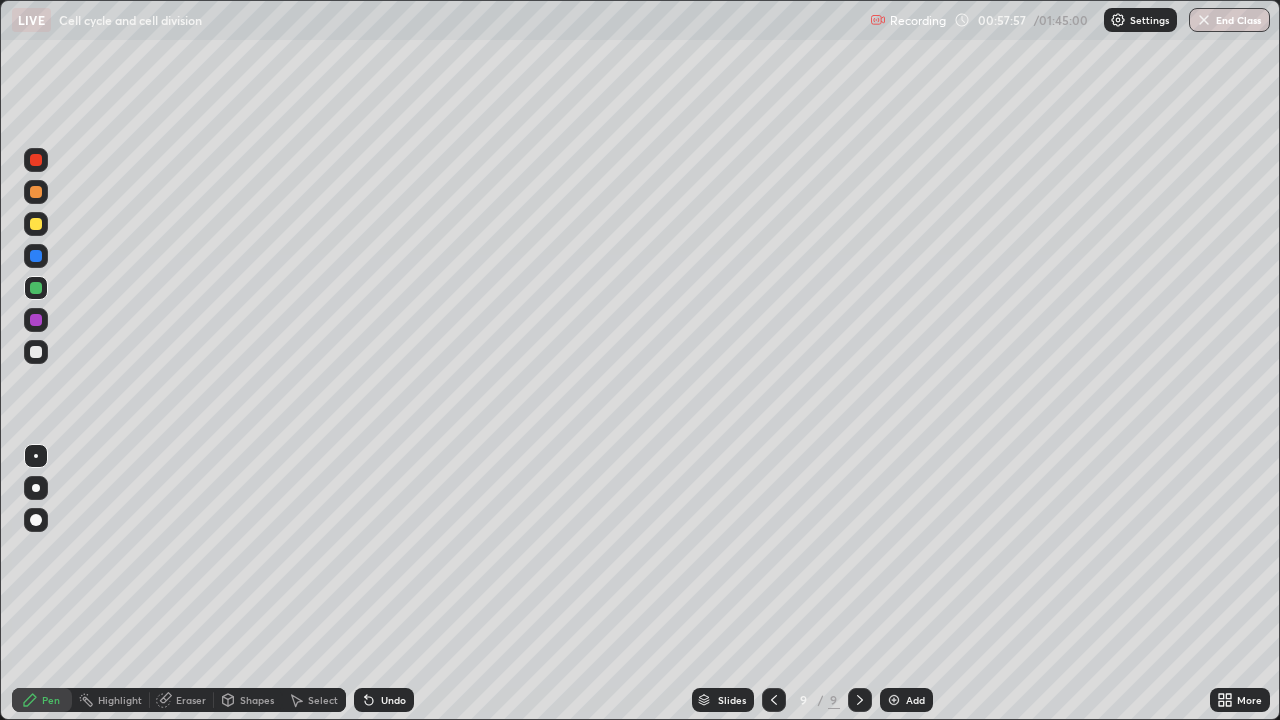 click at bounding box center (36, 256) 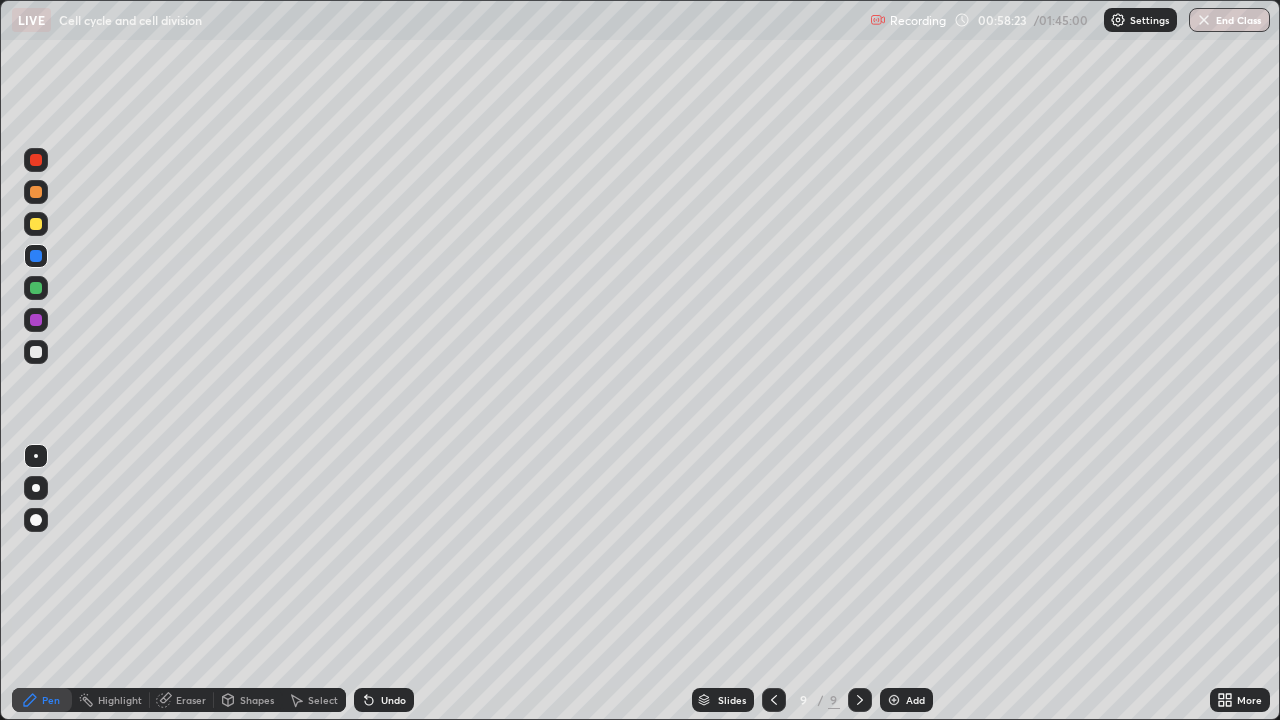 click on "Undo" at bounding box center [393, 700] 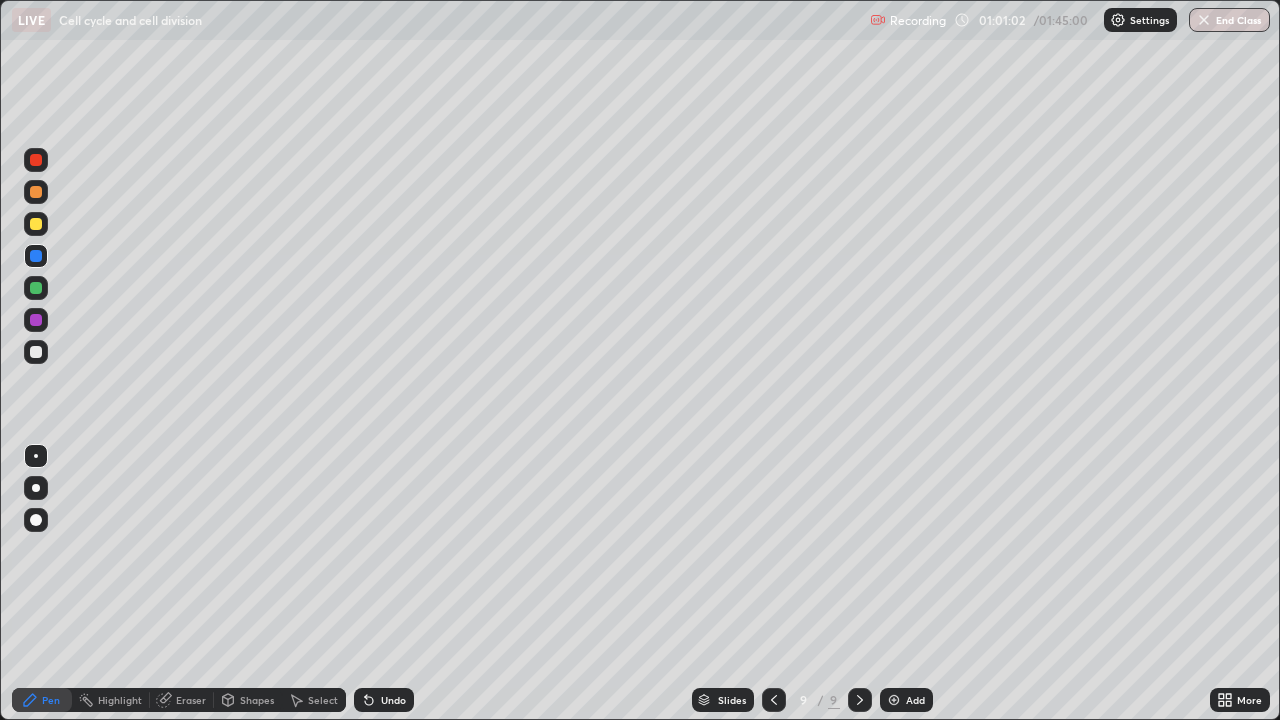 click at bounding box center (36, 160) 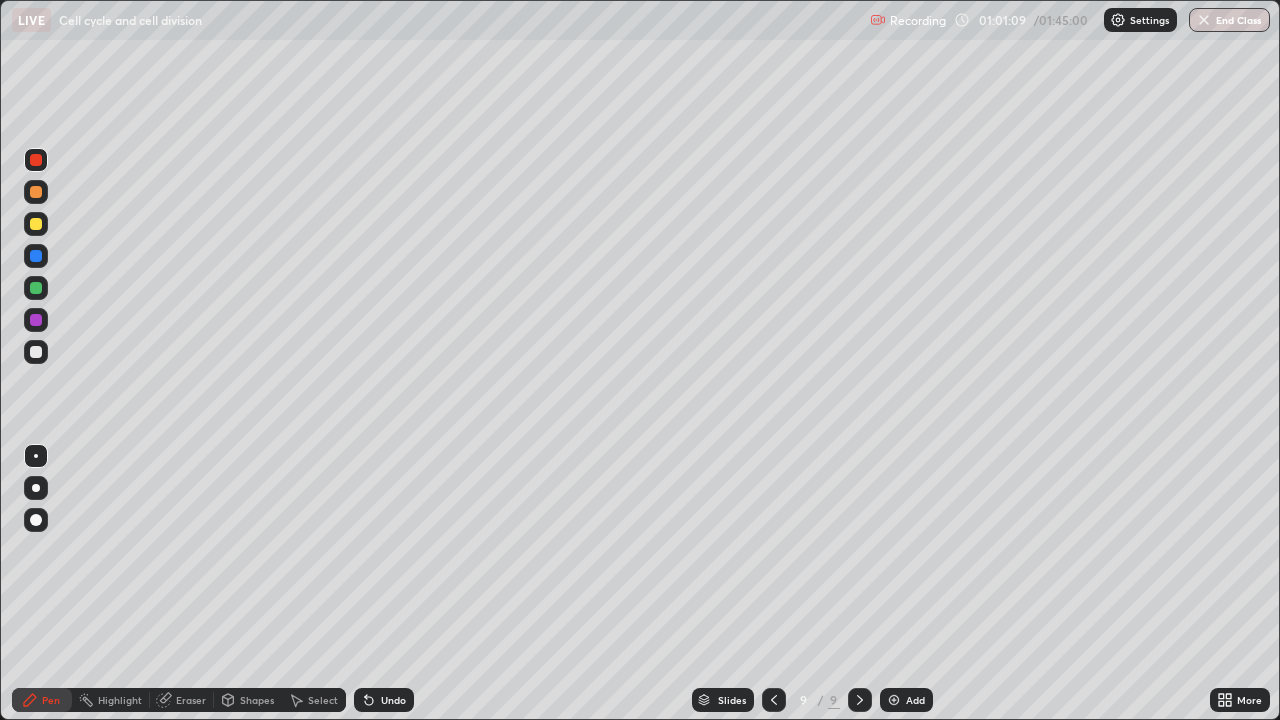 click at bounding box center (36, 488) 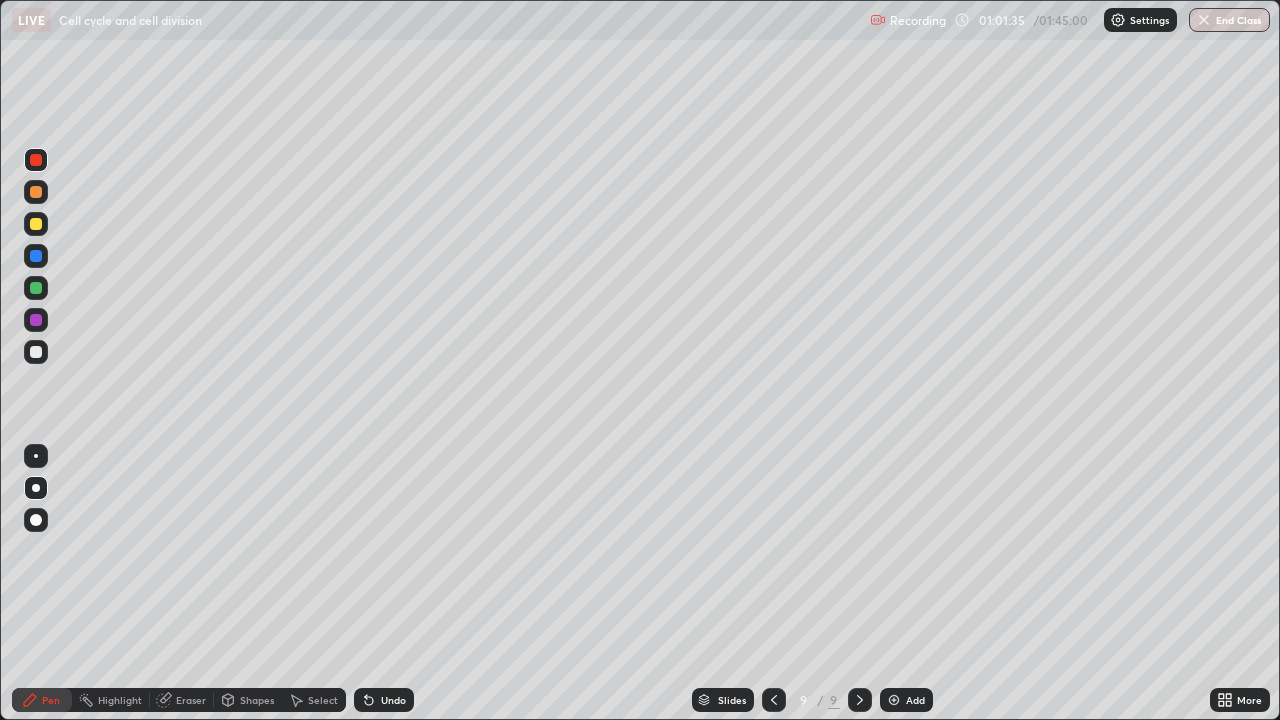 click on "Undo" at bounding box center (393, 700) 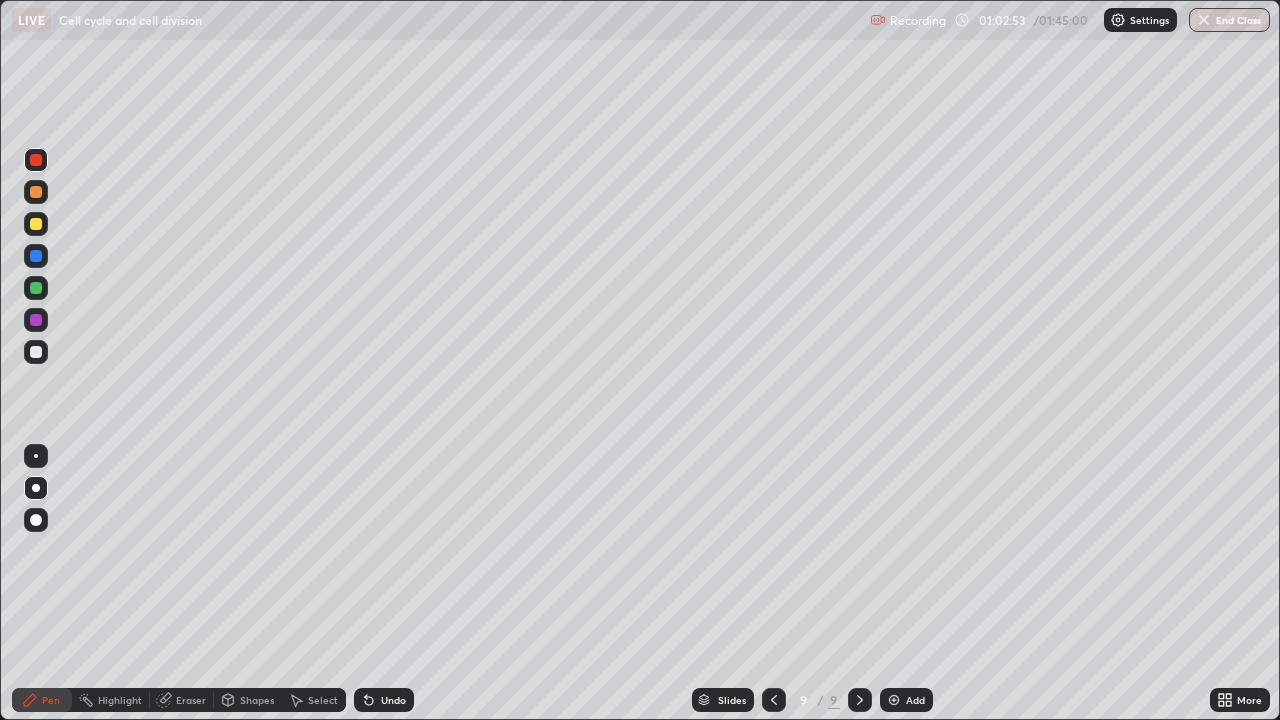 click on "Undo" at bounding box center [393, 700] 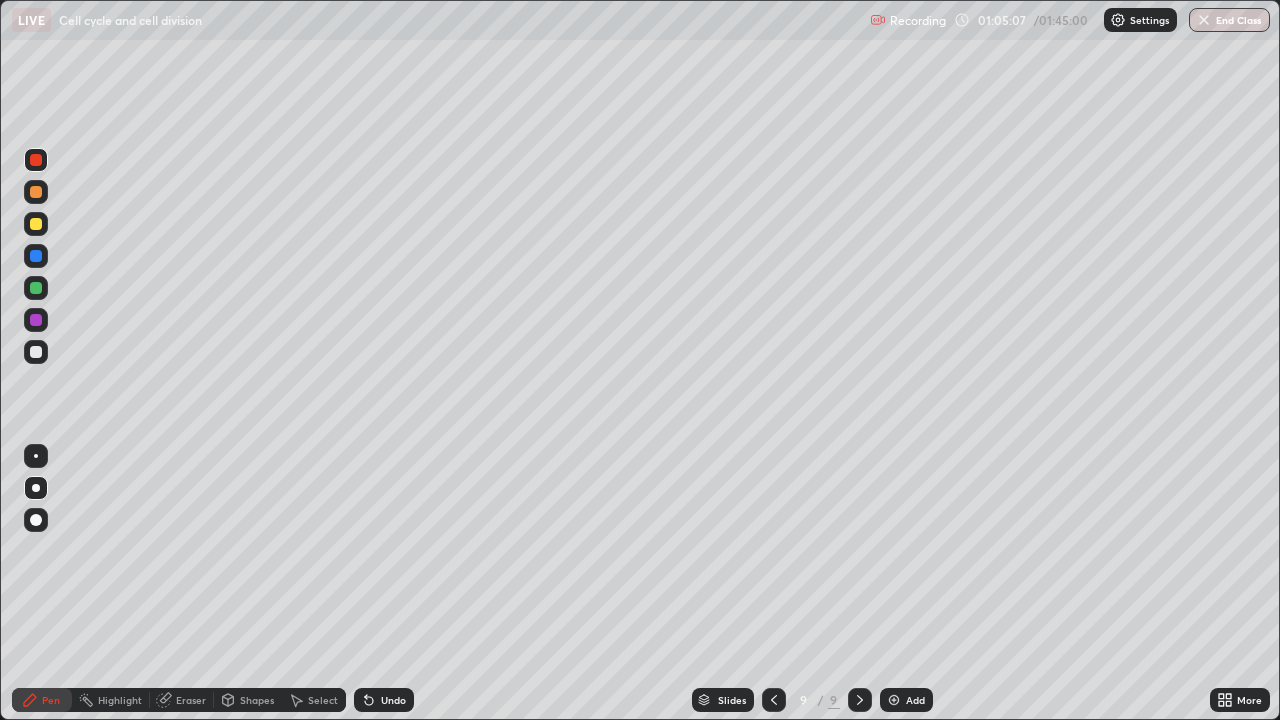click on "Add" at bounding box center [906, 700] 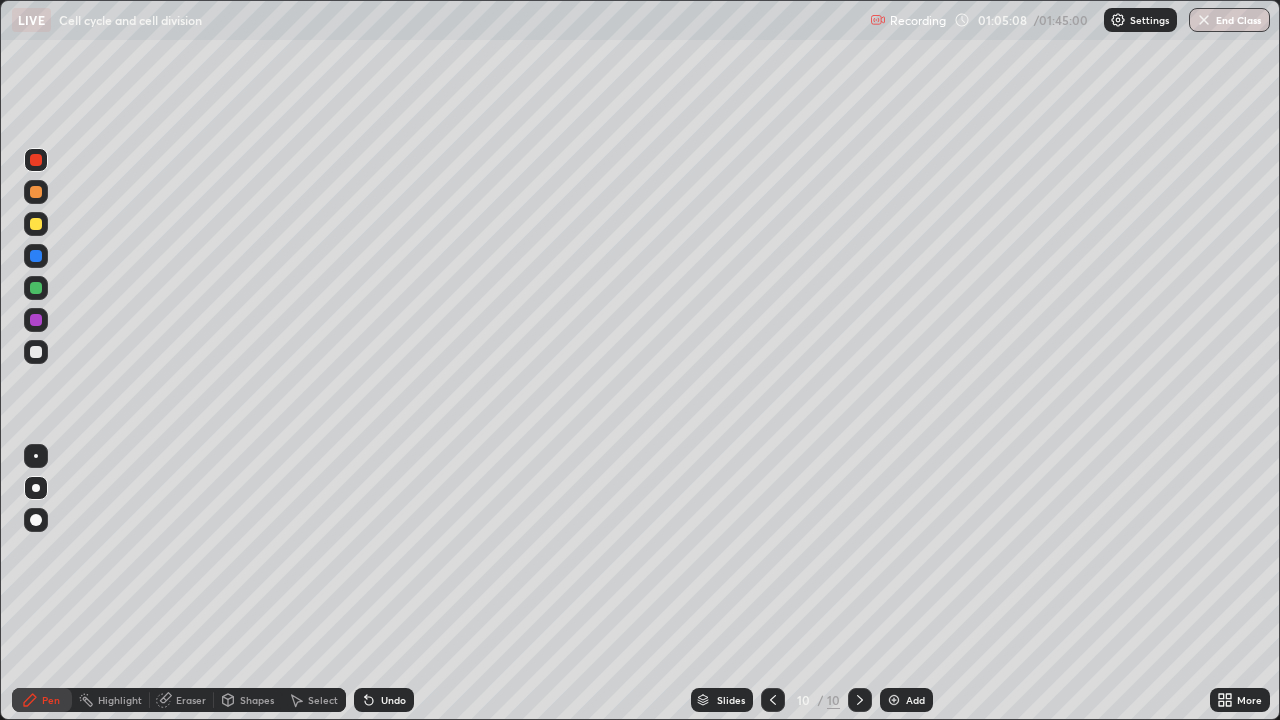 click at bounding box center (36, 192) 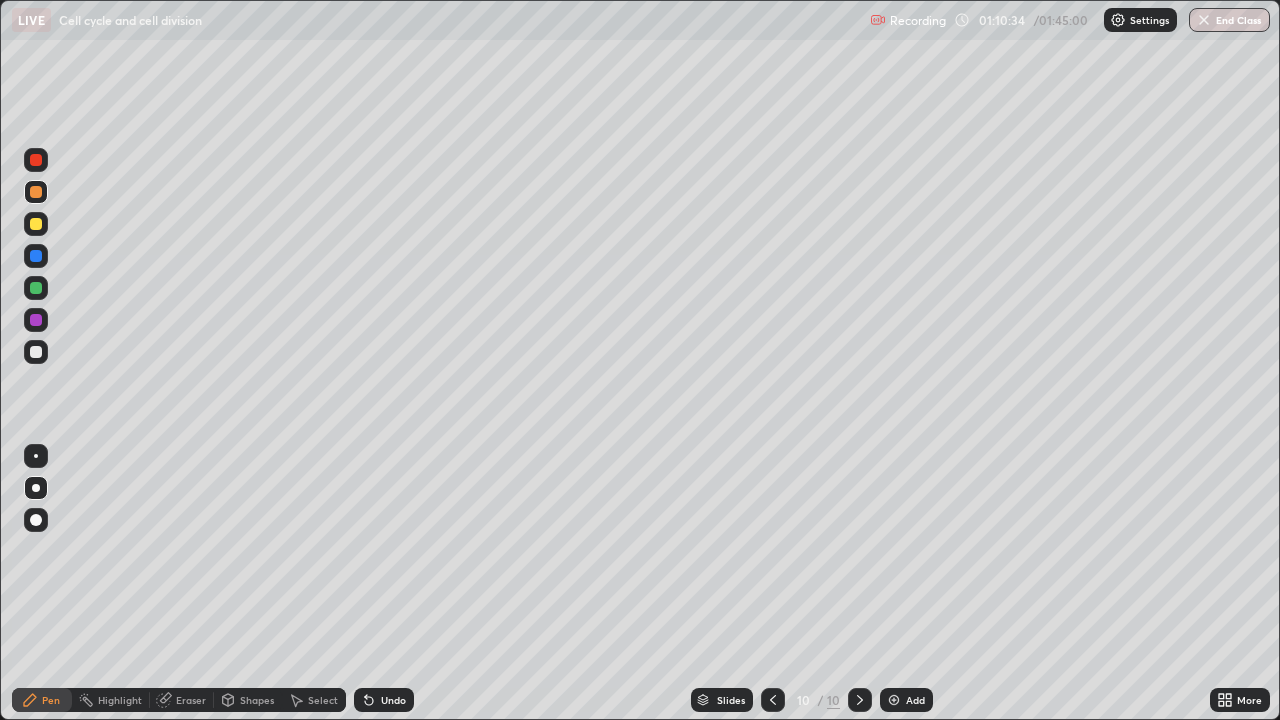 click on "Select" at bounding box center [323, 700] 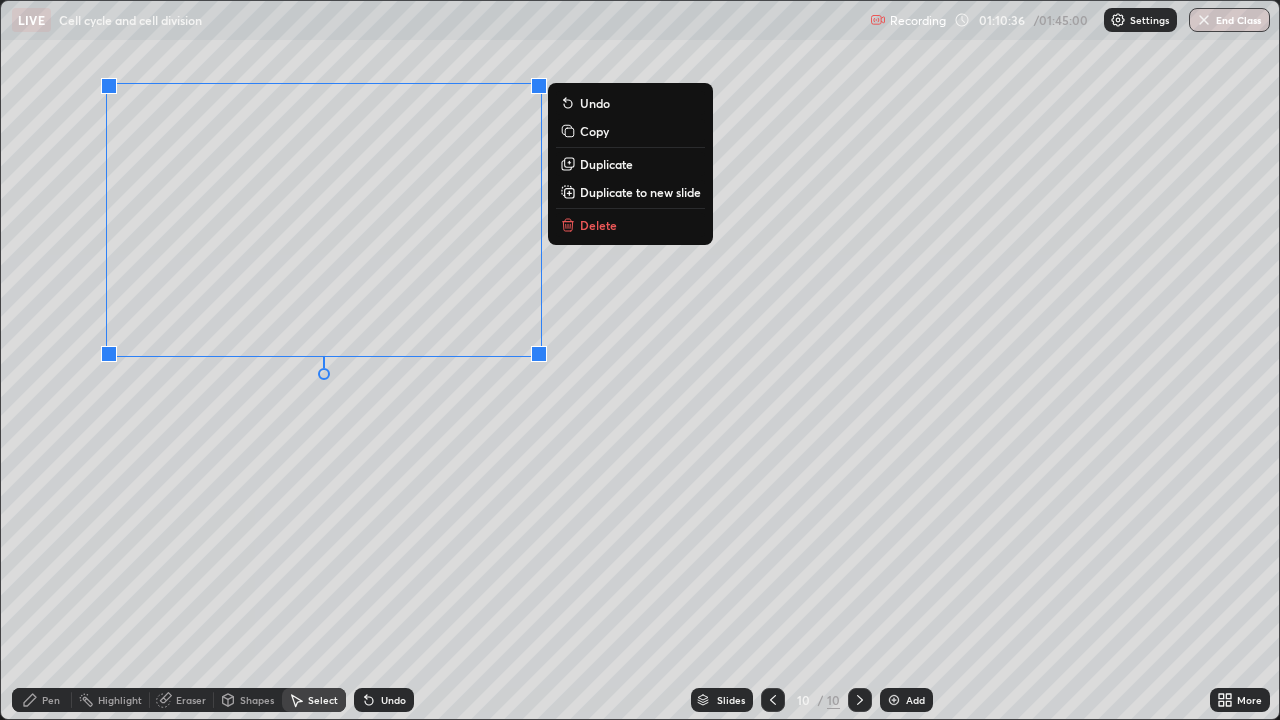 click on "Delete" at bounding box center [598, 225] 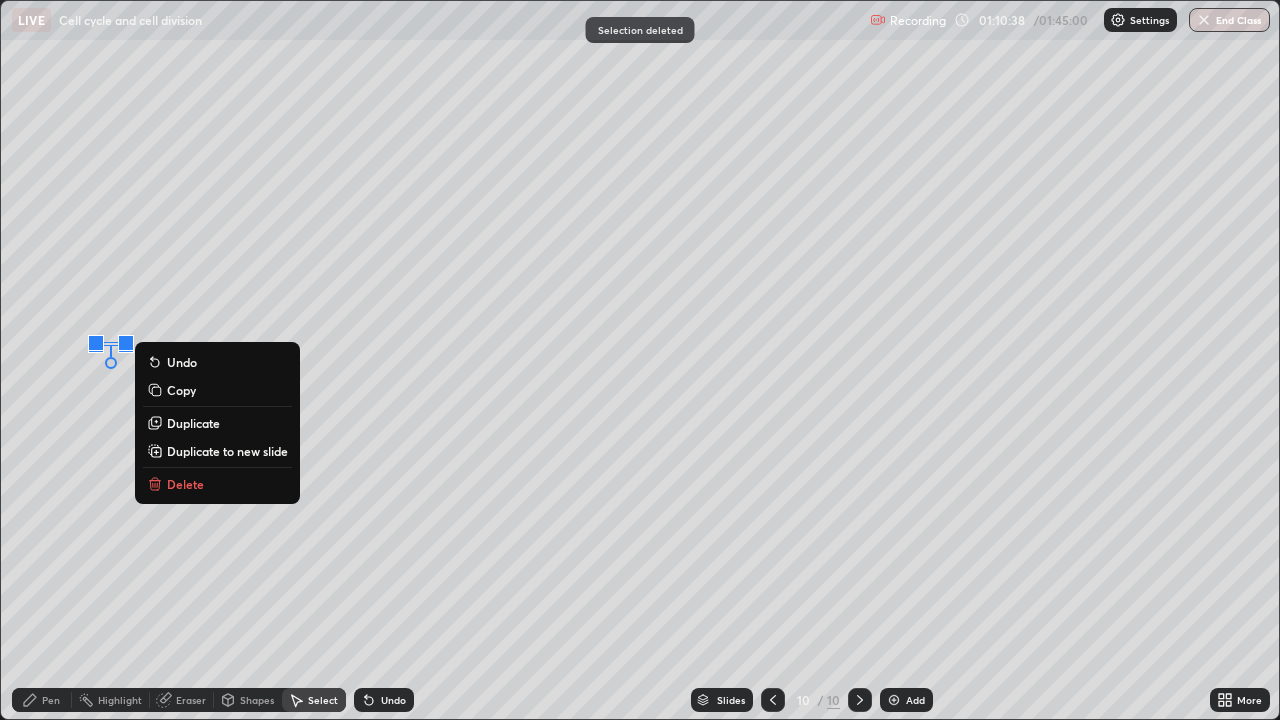 click on "Delete" at bounding box center [185, 484] 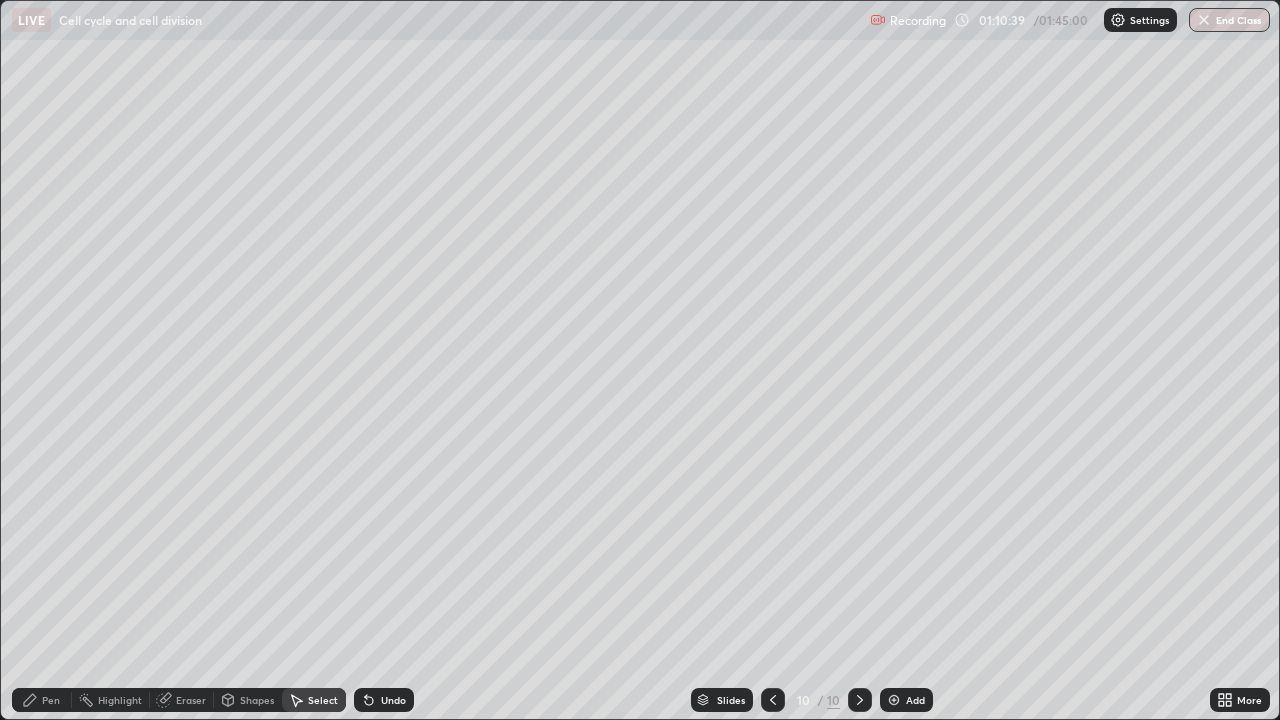 click on "Pen" at bounding box center [42, 700] 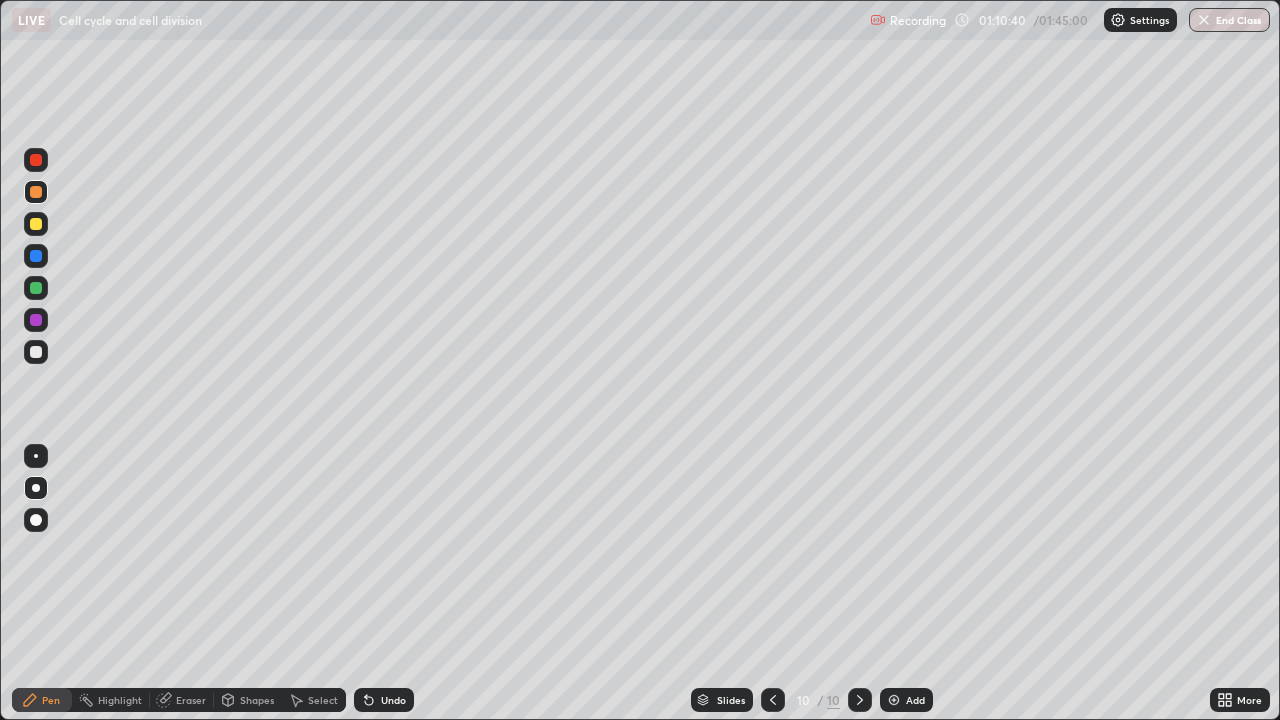click at bounding box center (36, 224) 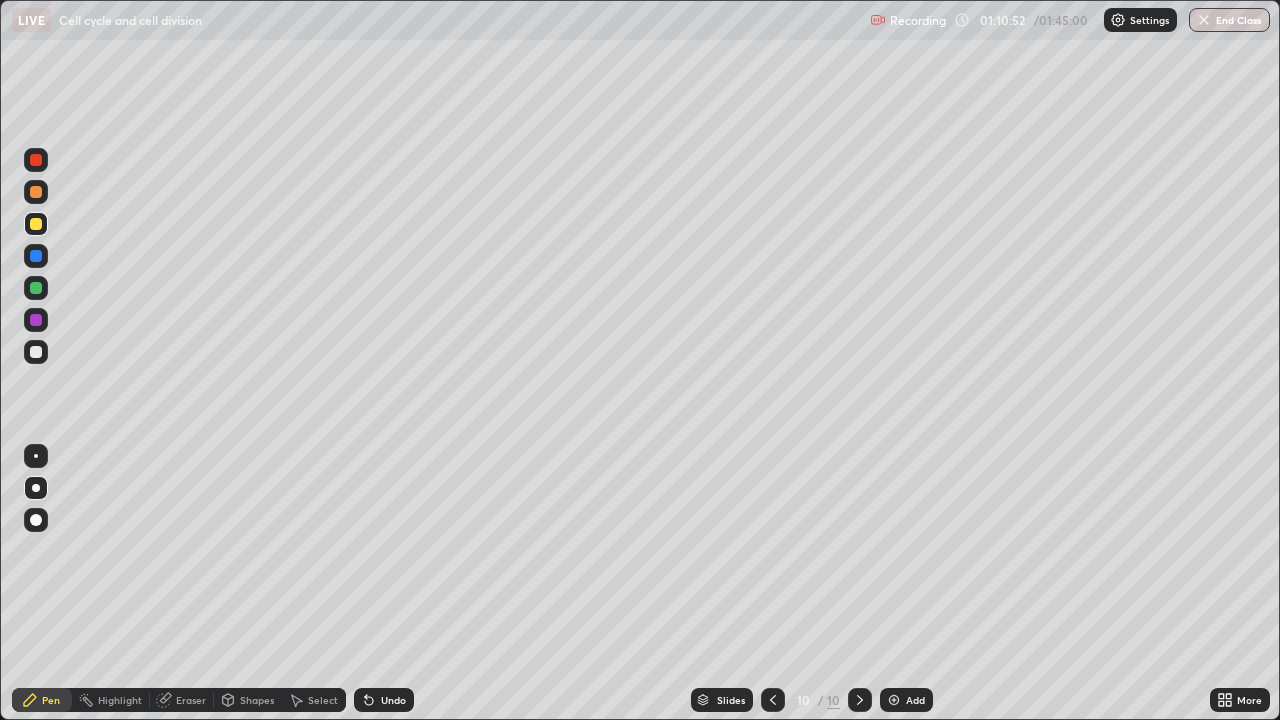 click 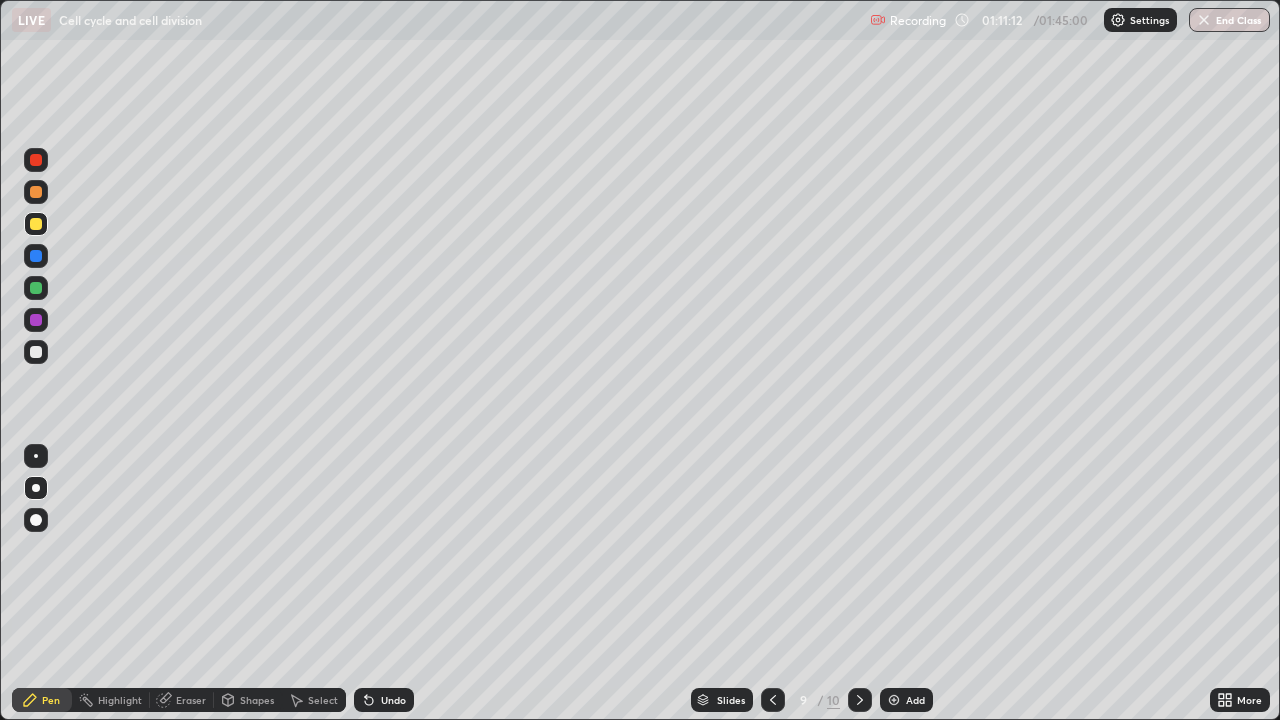 click at bounding box center (36, 256) 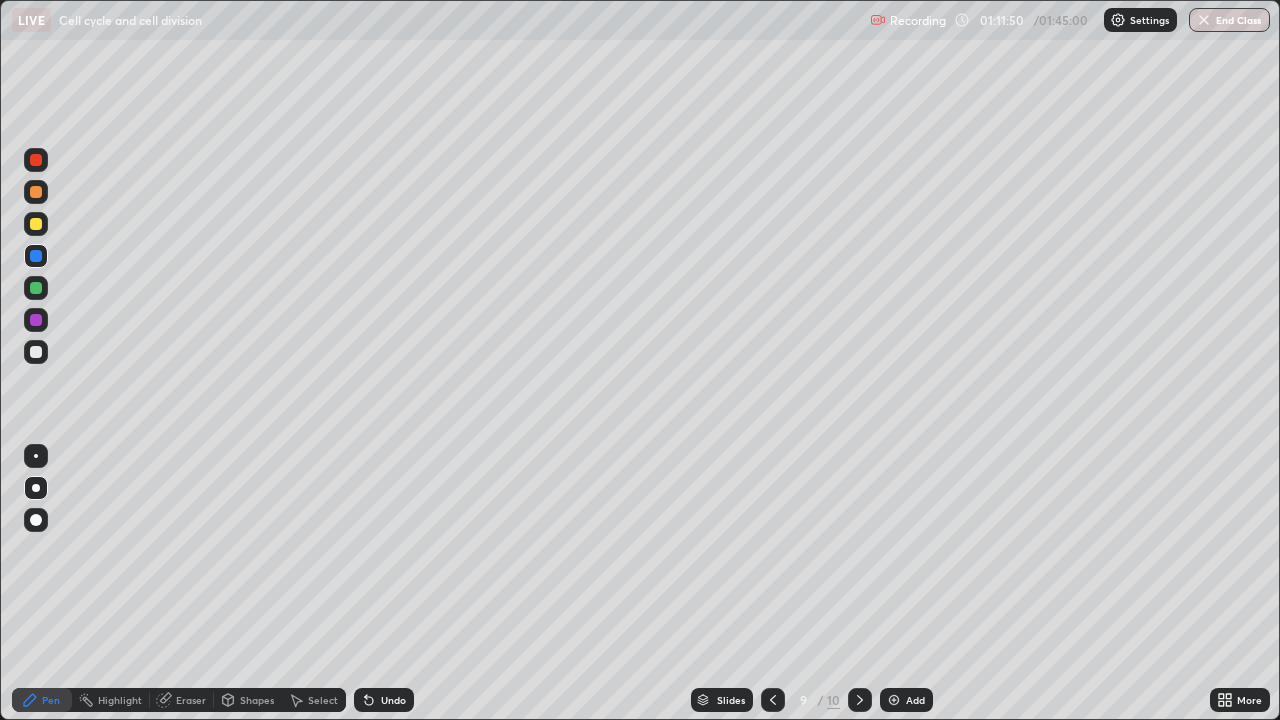 click on "Undo" at bounding box center [384, 700] 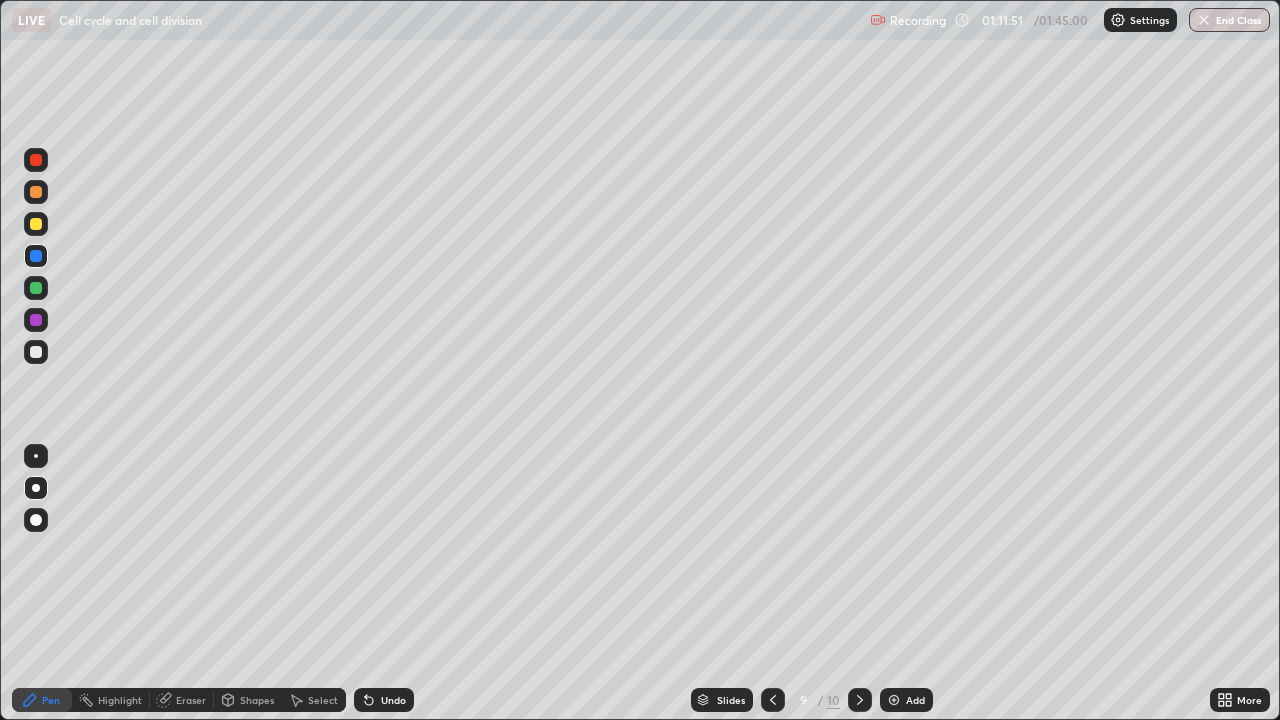 click on "Undo" at bounding box center [384, 700] 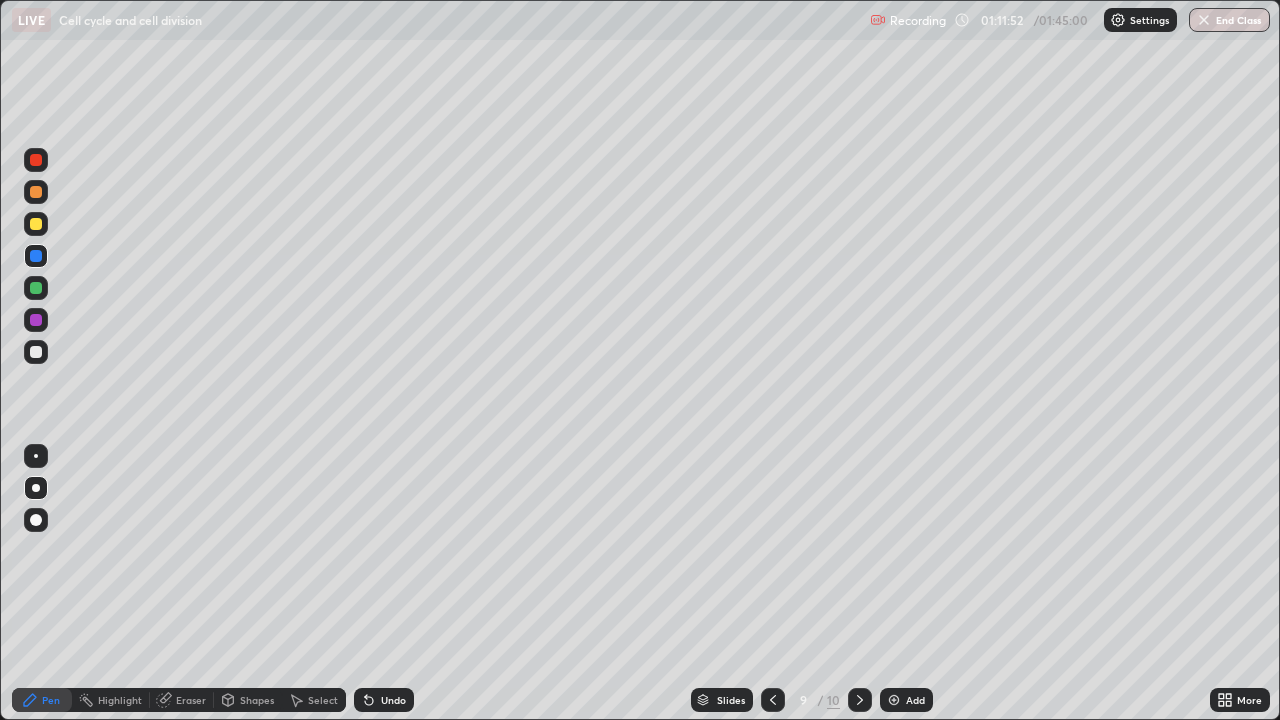 click on "Undo" at bounding box center [384, 700] 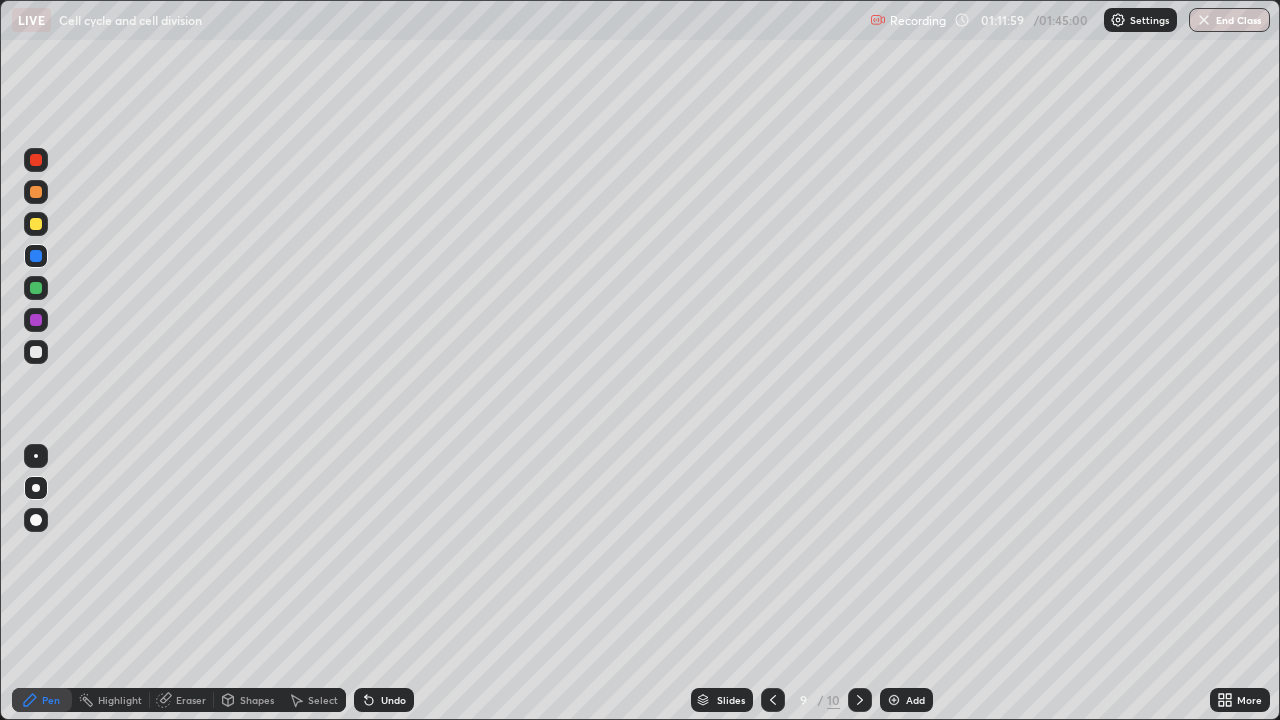 click 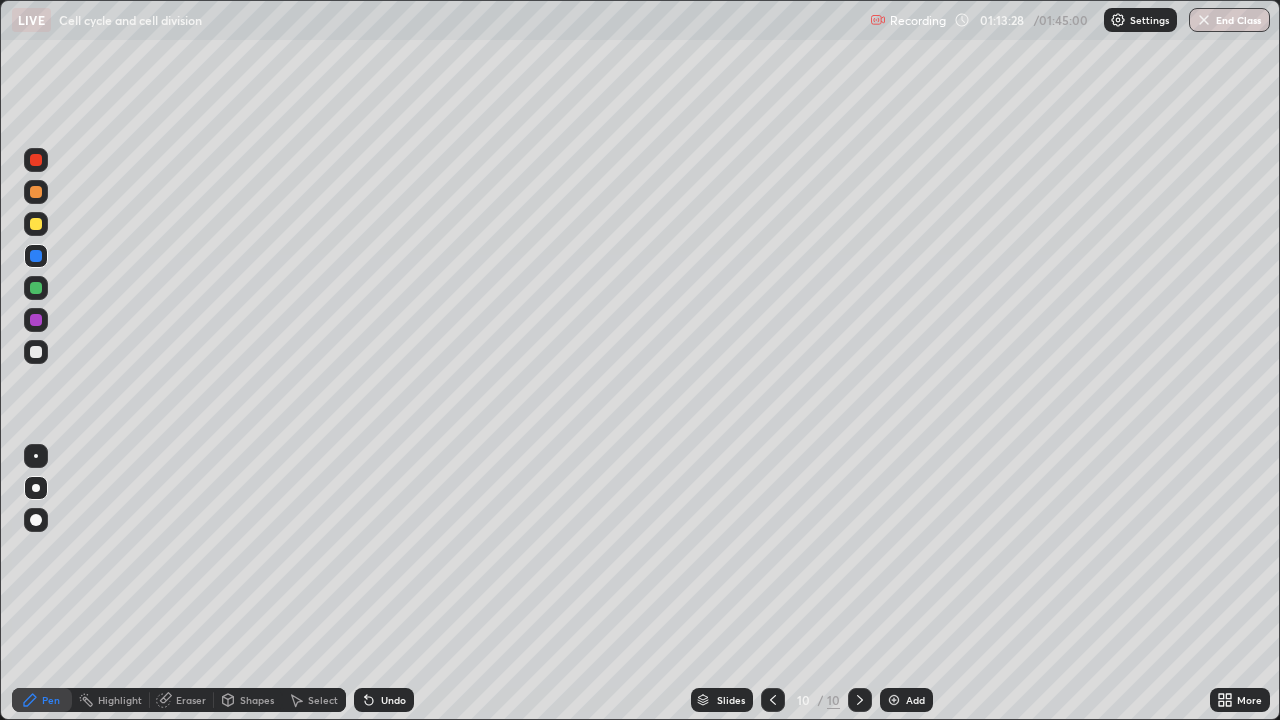 click 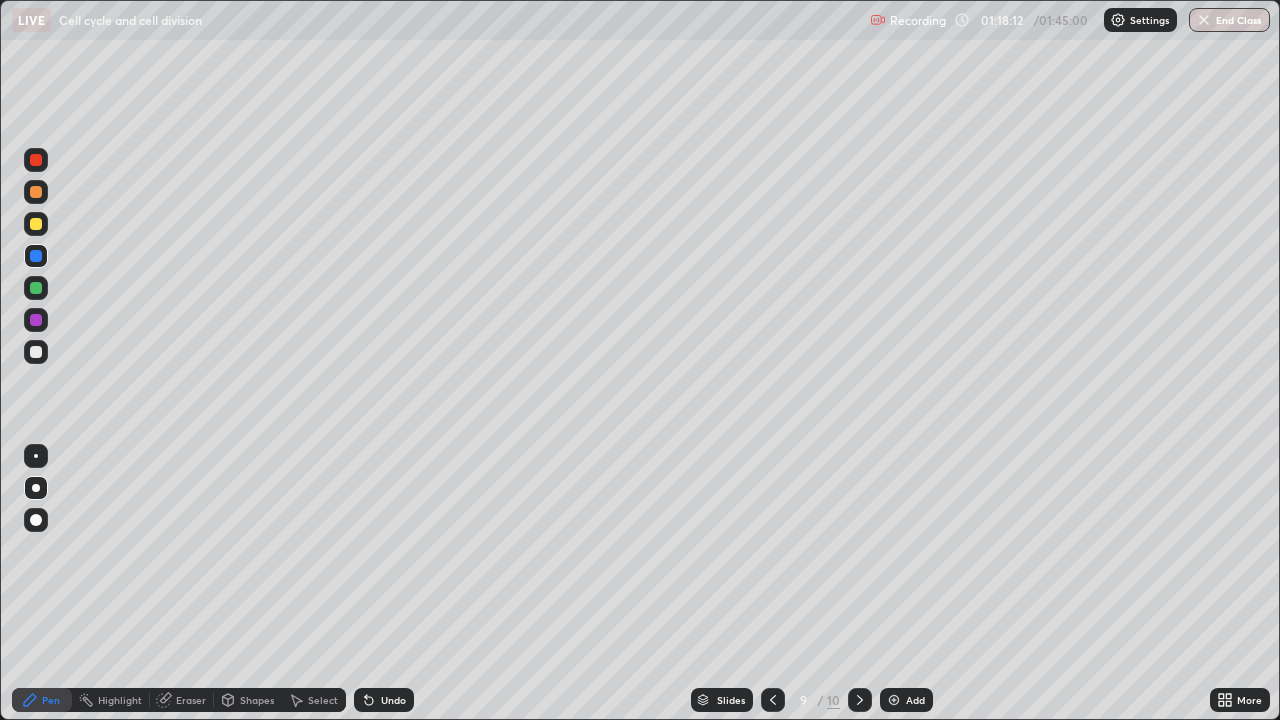 click on "Add" at bounding box center (915, 700) 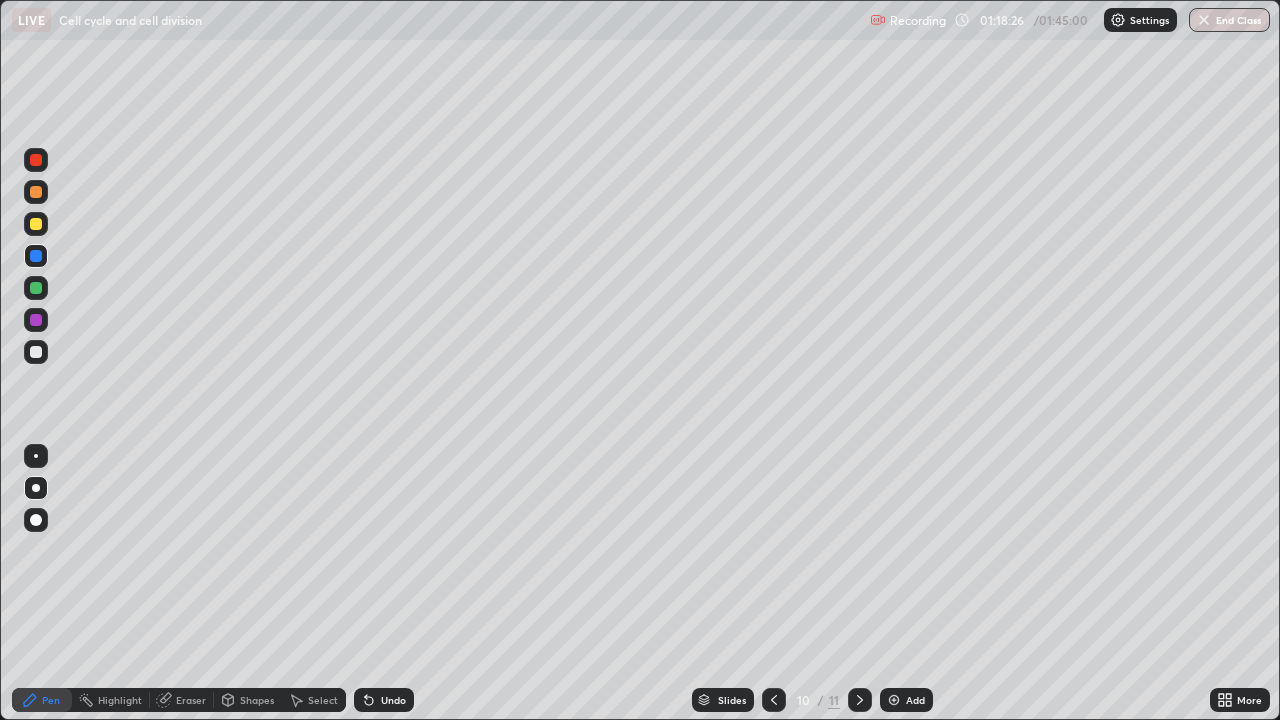 click at bounding box center [36, 224] 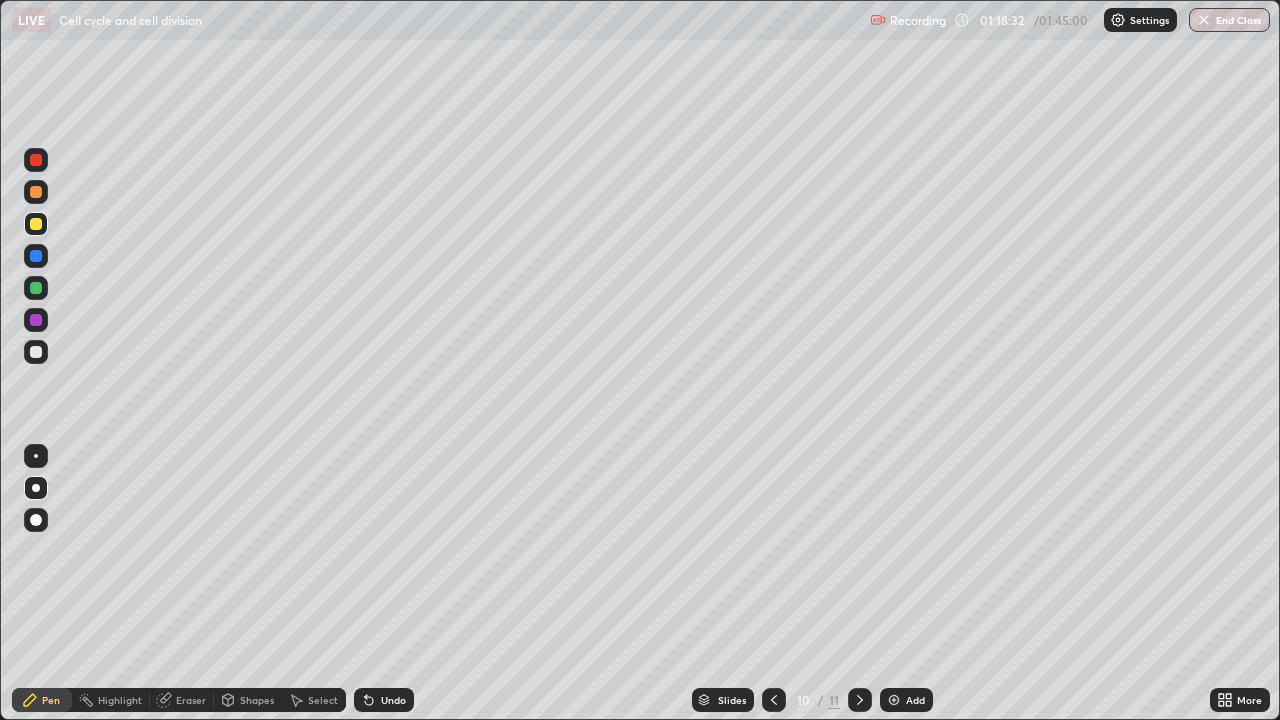 click on "Undo" at bounding box center (384, 700) 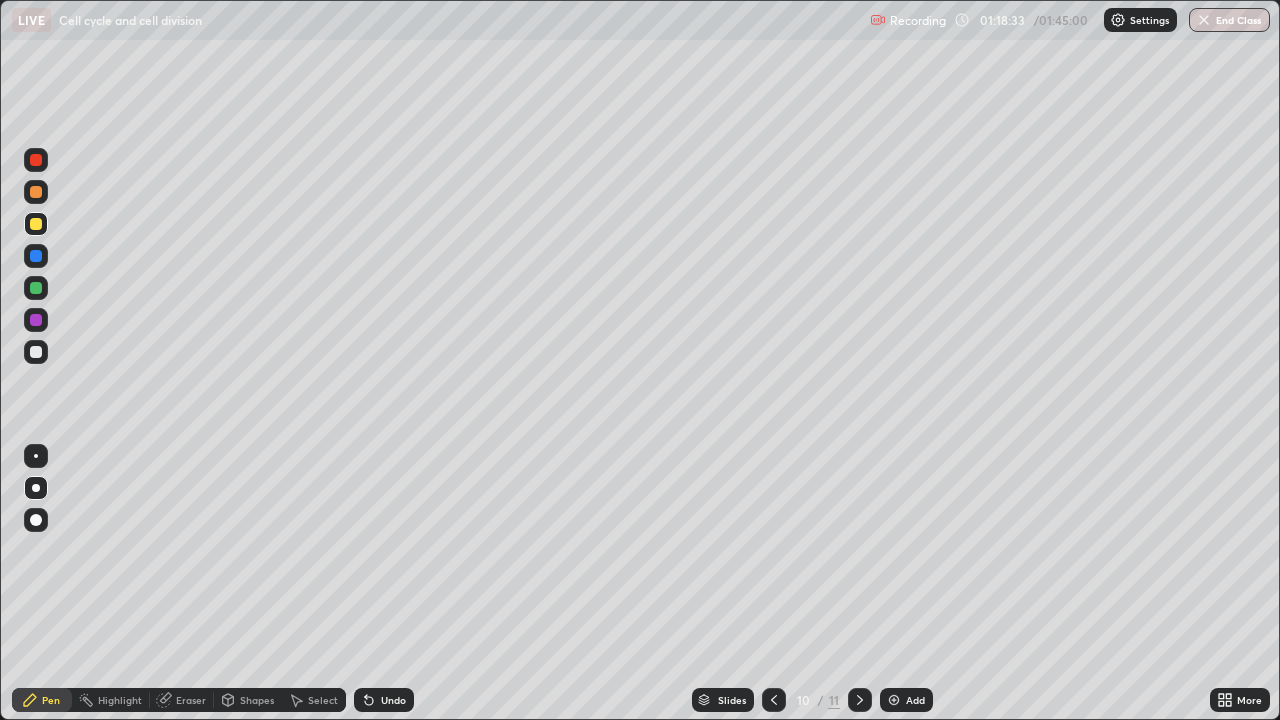 click 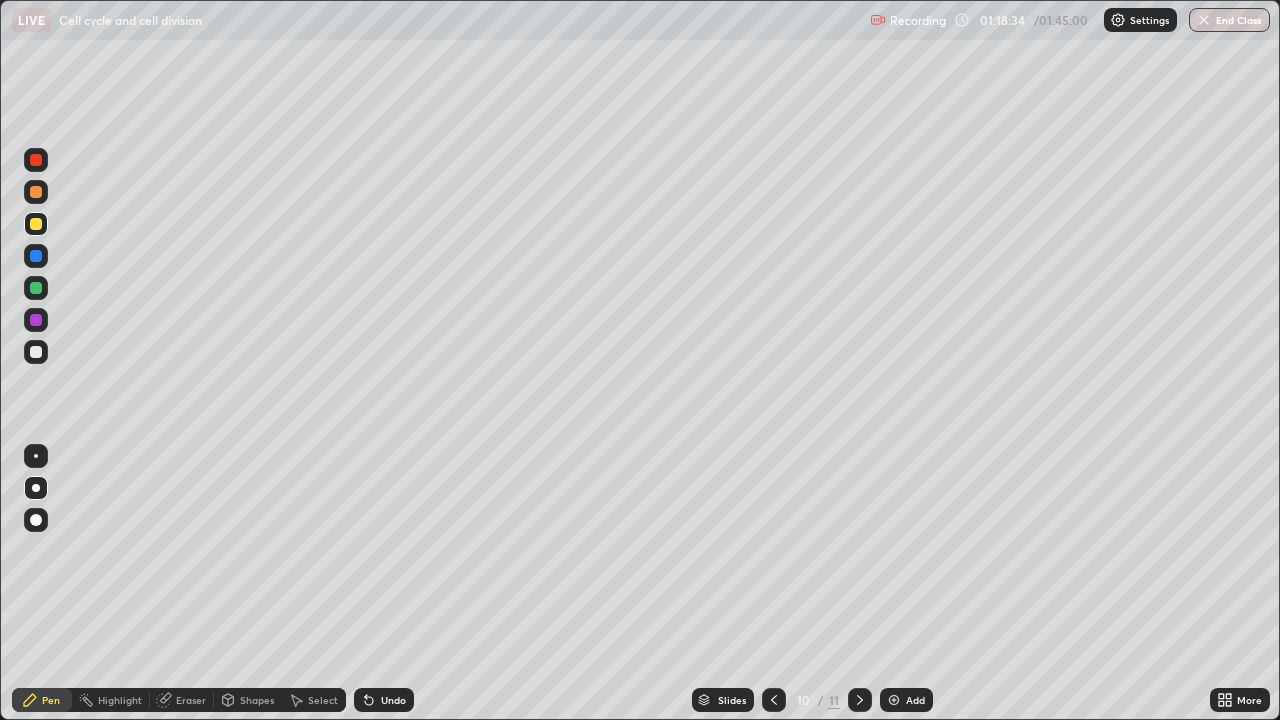 click on "Undo" at bounding box center (384, 700) 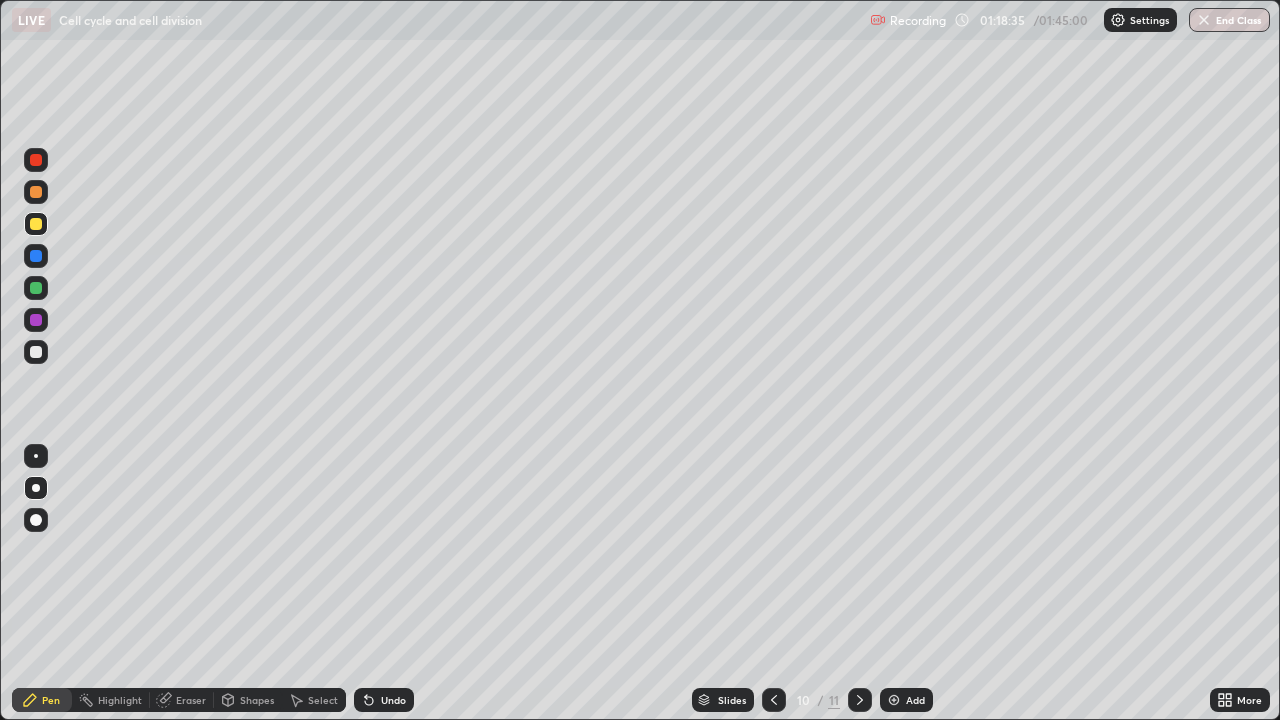 click on "Undo" at bounding box center (384, 700) 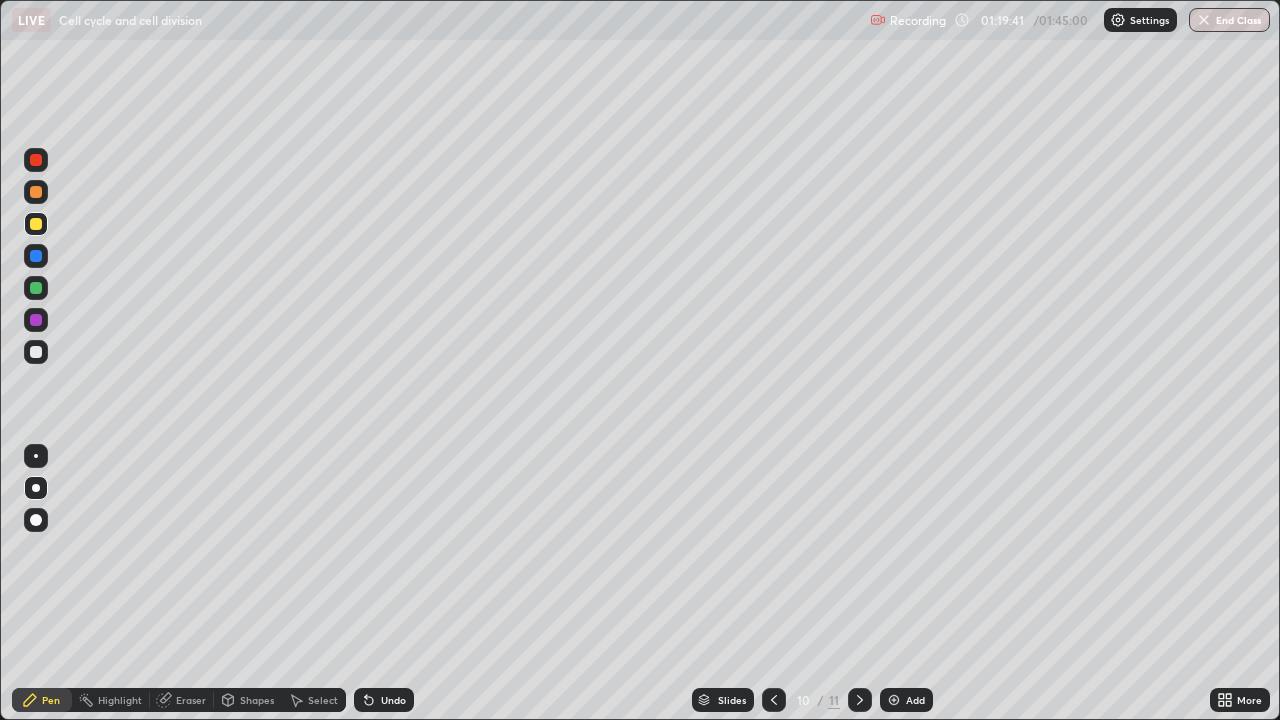 click on "Undo" at bounding box center (393, 700) 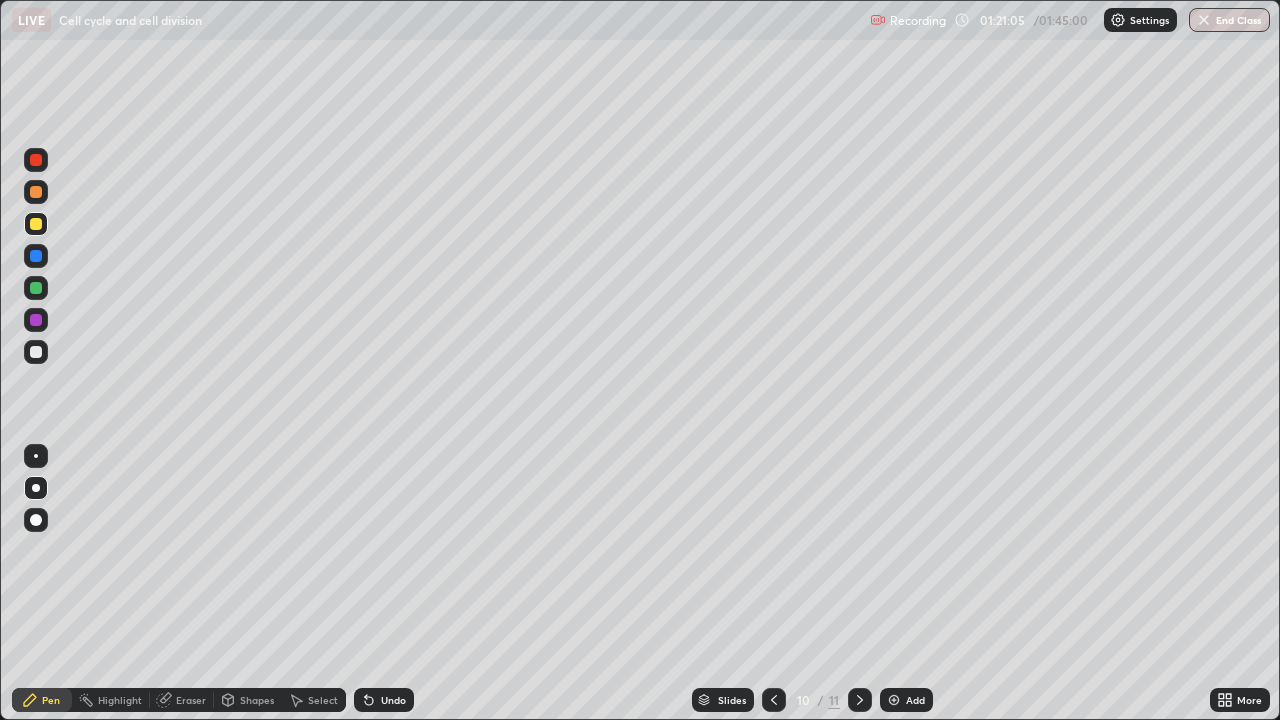 click on "Undo" at bounding box center (393, 700) 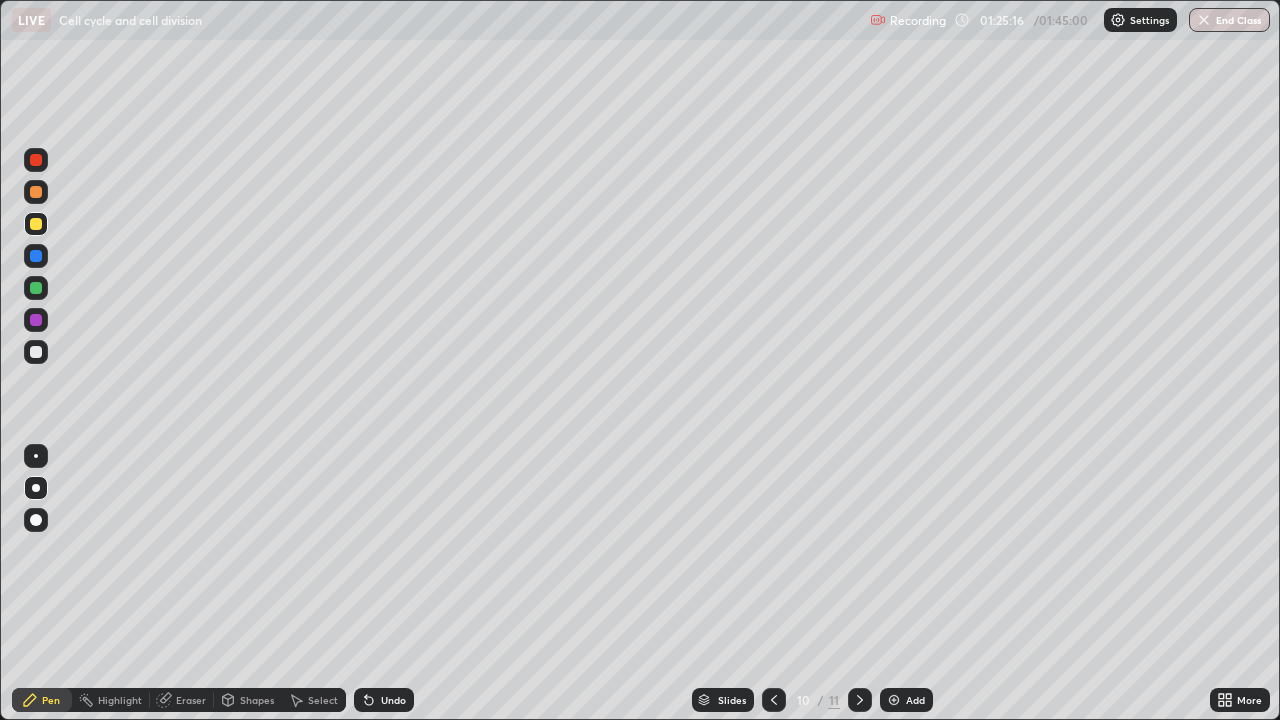 click at bounding box center [894, 700] 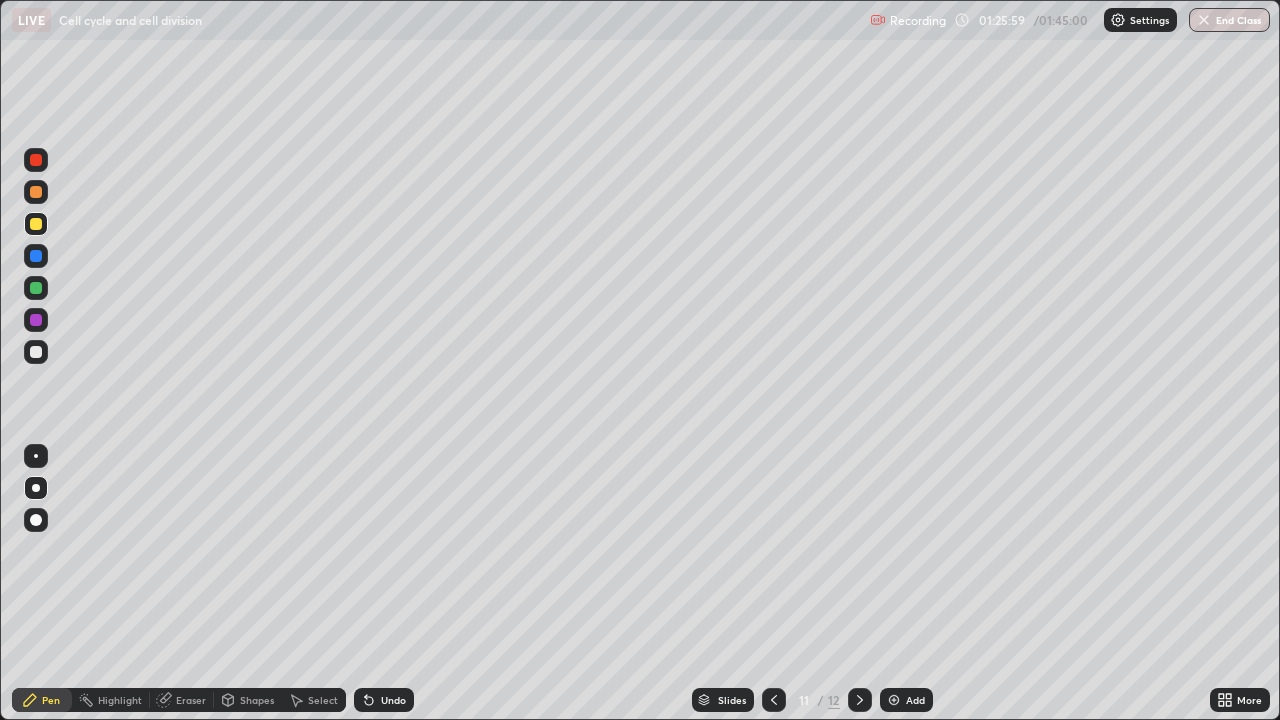 click at bounding box center (36, 192) 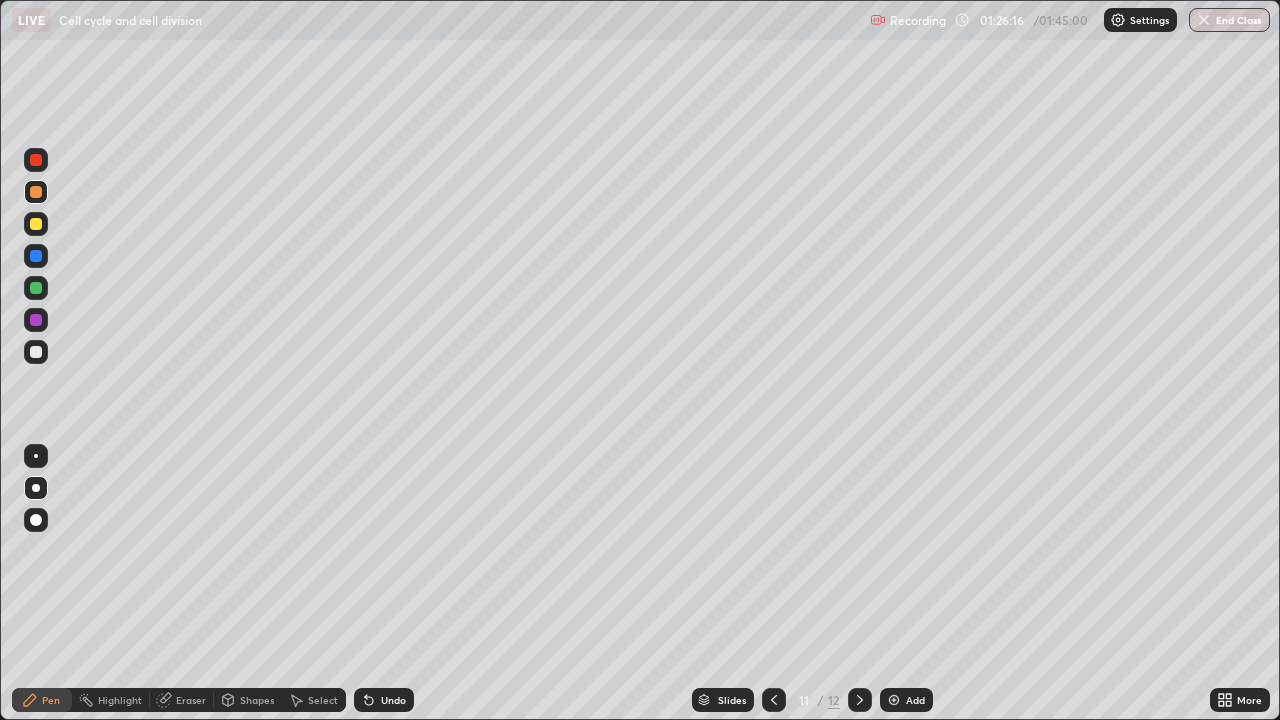 click on "Undo" at bounding box center [393, 700] 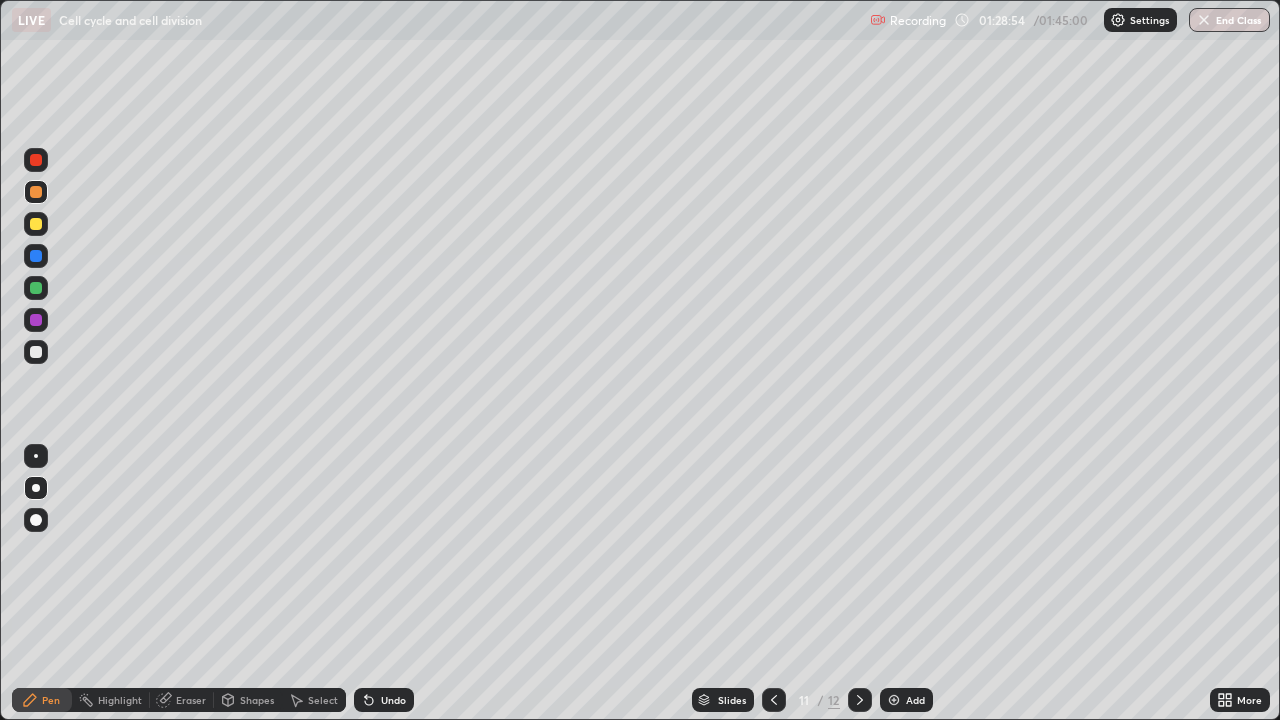 click at bounding box center (36, 288) 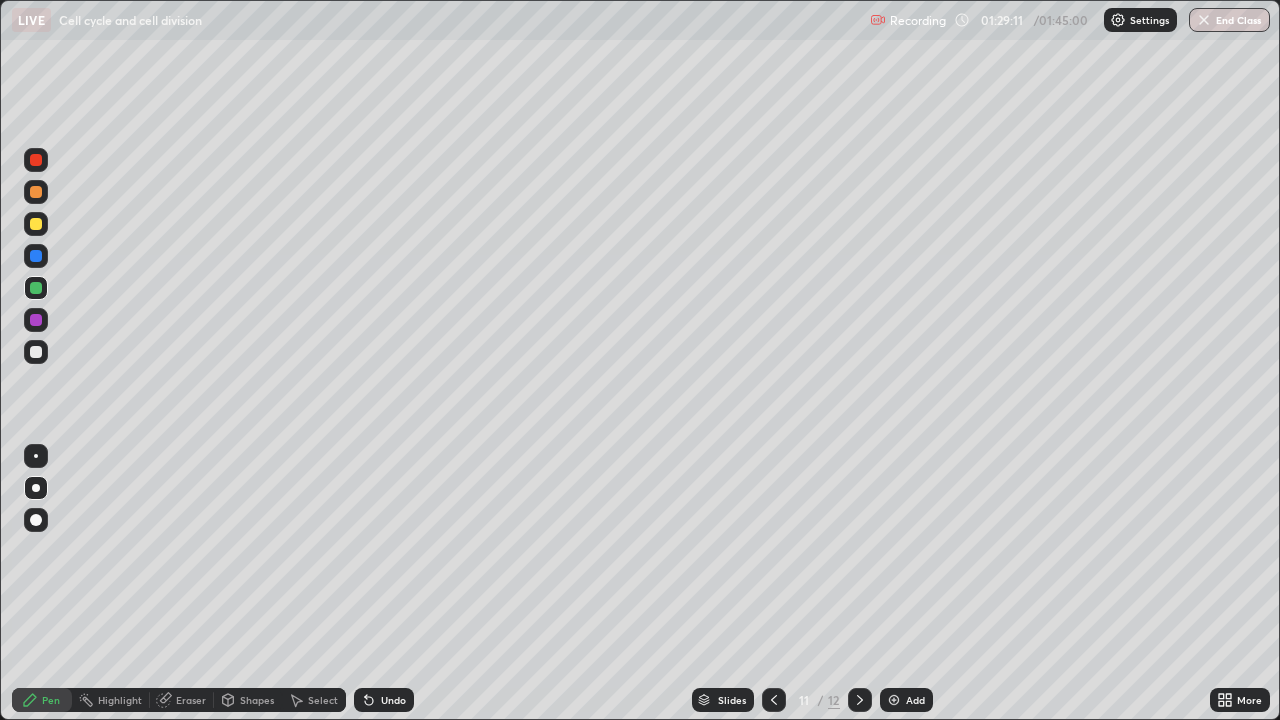 click on "Undo" at bounding box center [393, 700] 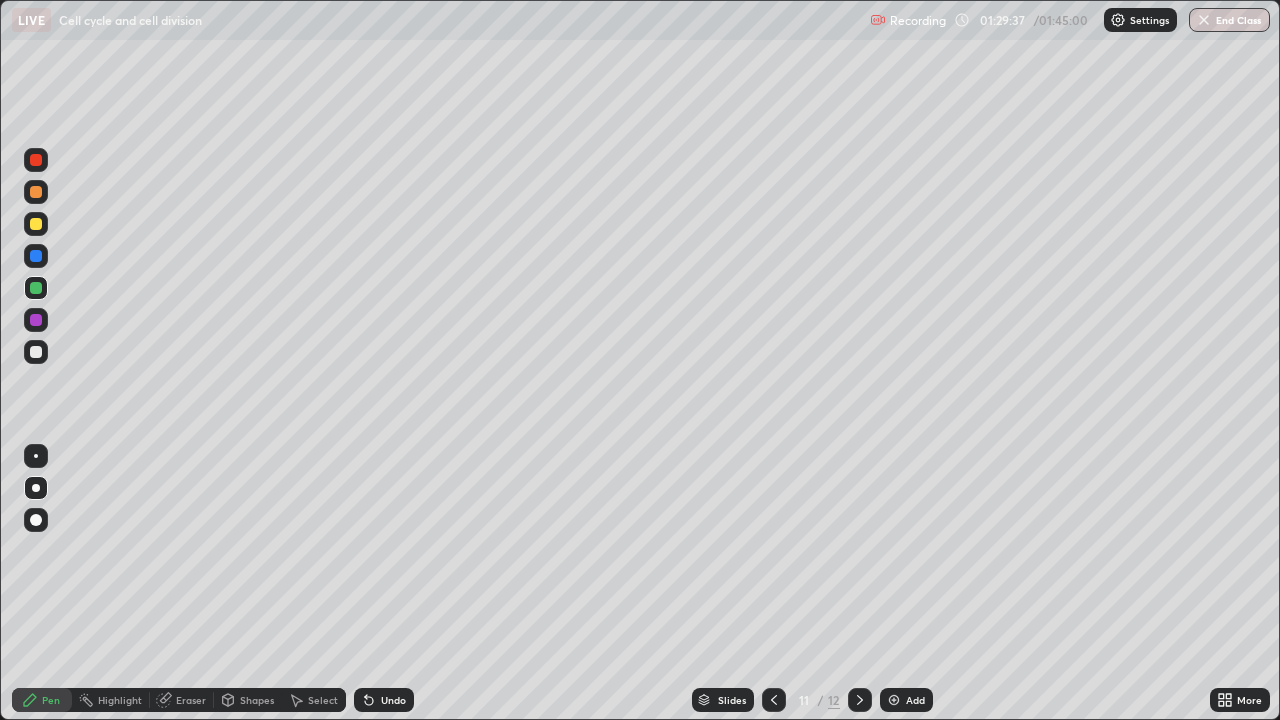 click at bounding box center [36, 320] 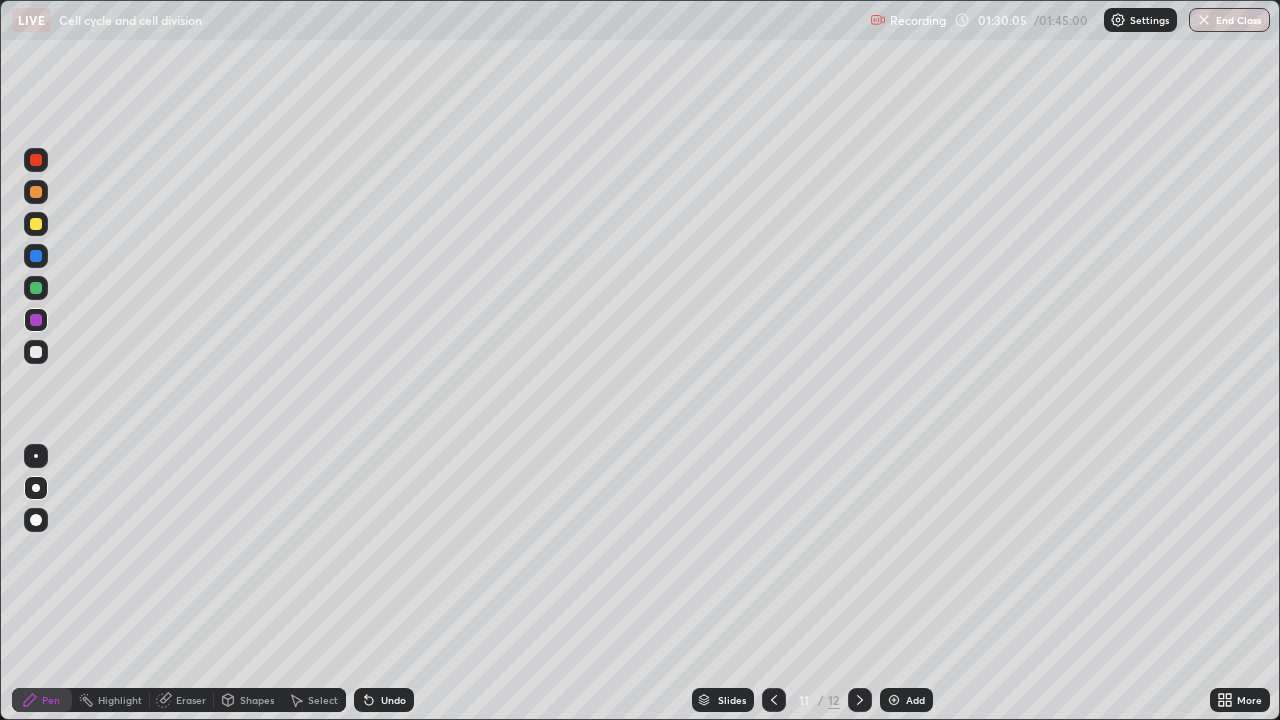 click at bounding box center [36, 288] 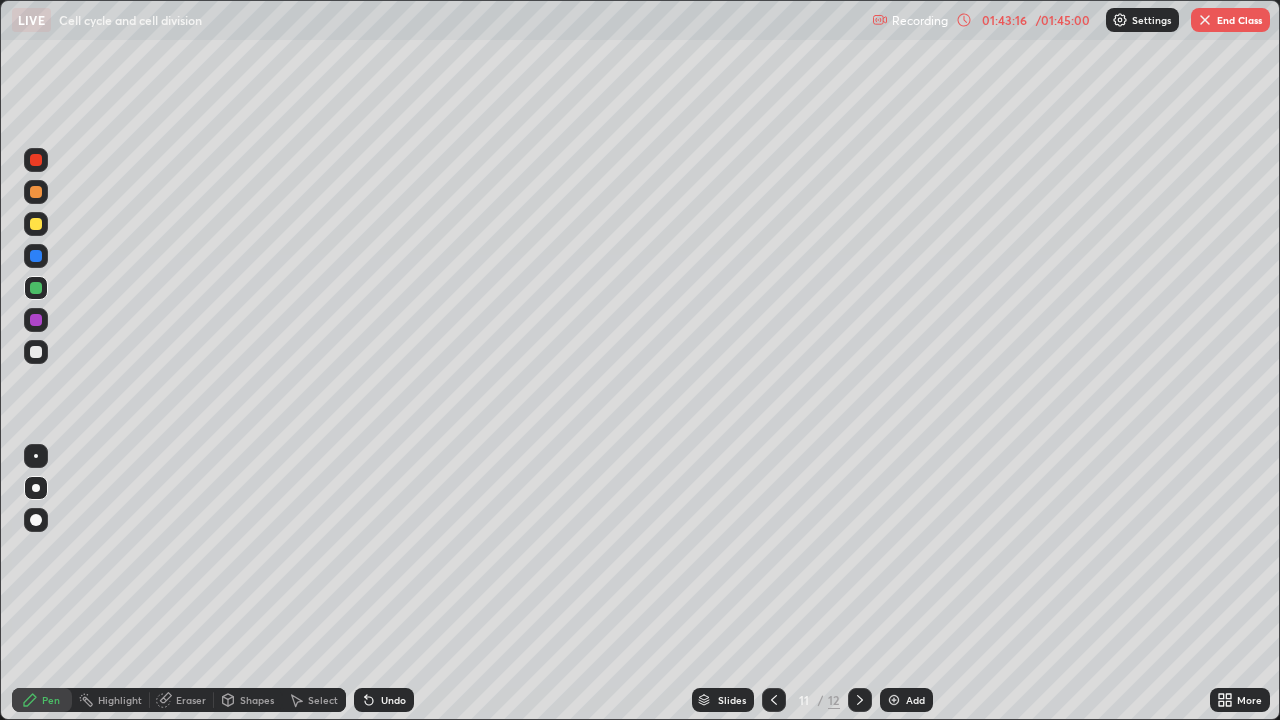 click on "End Class" at bounding box center [1230, 20] 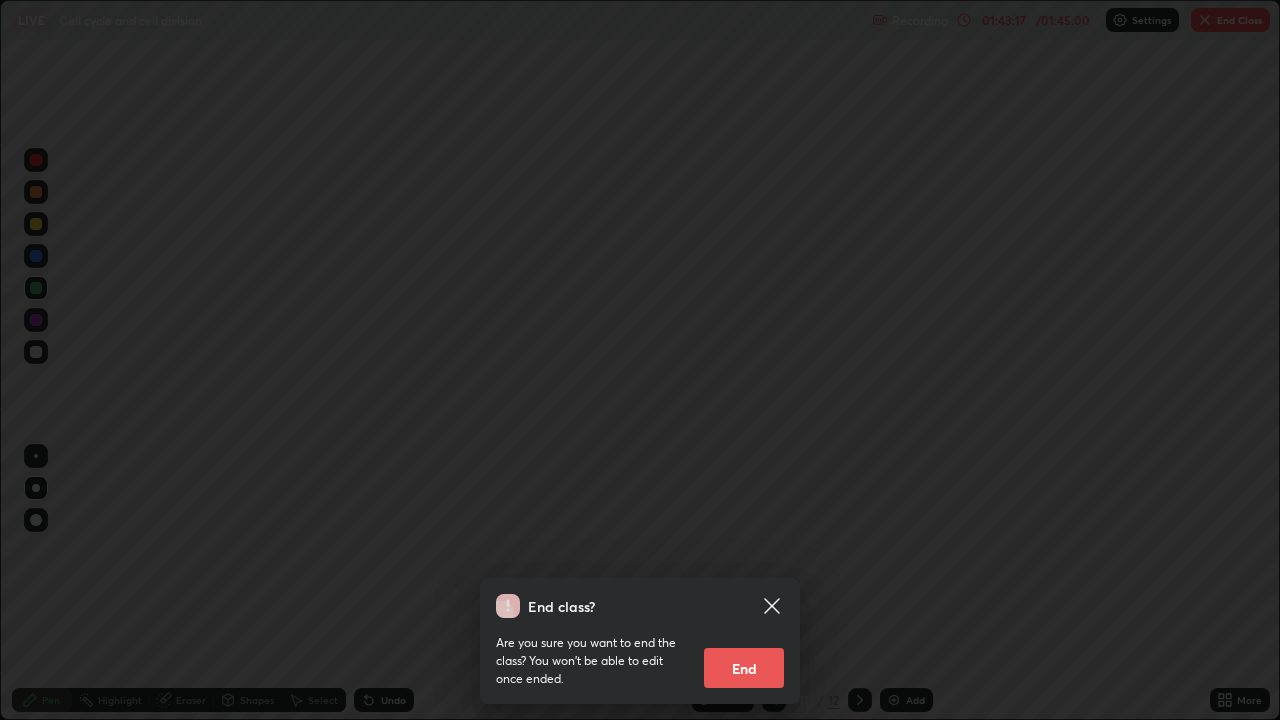 click on "End" at bounding box center [744, 668] 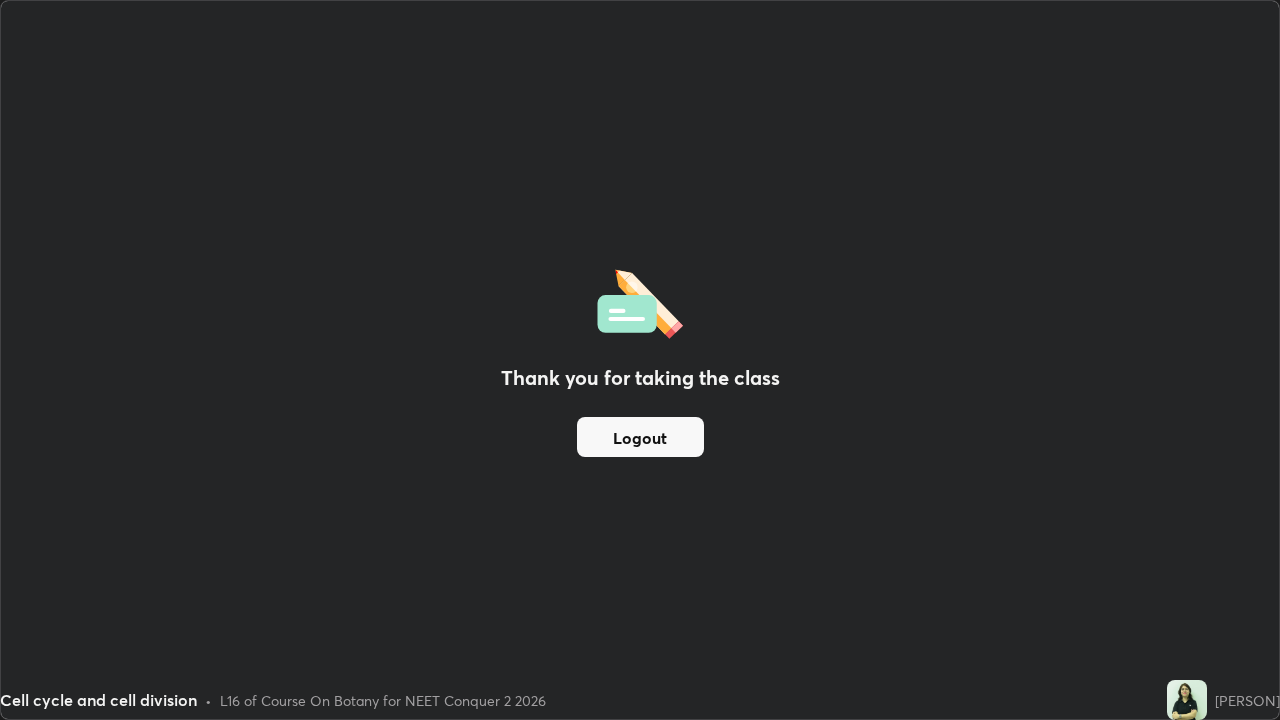 click on "Logout" at bounding box center (640, 437) 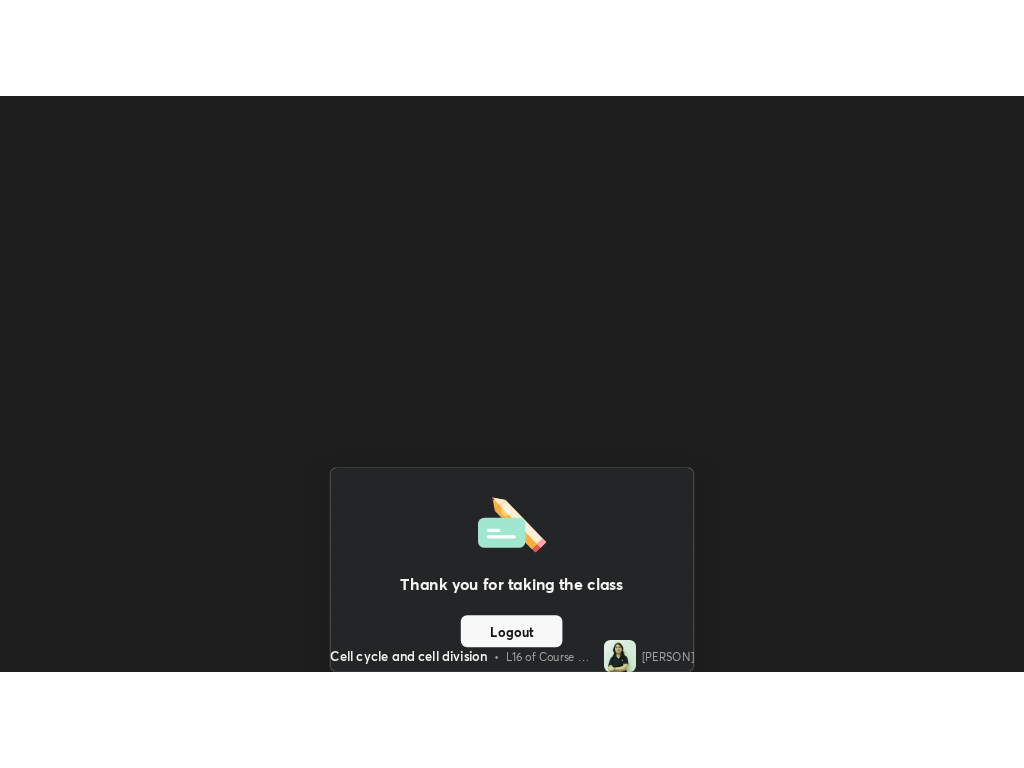 scroll, scrollTop: 768, scrollLeft: 1024, axis: both 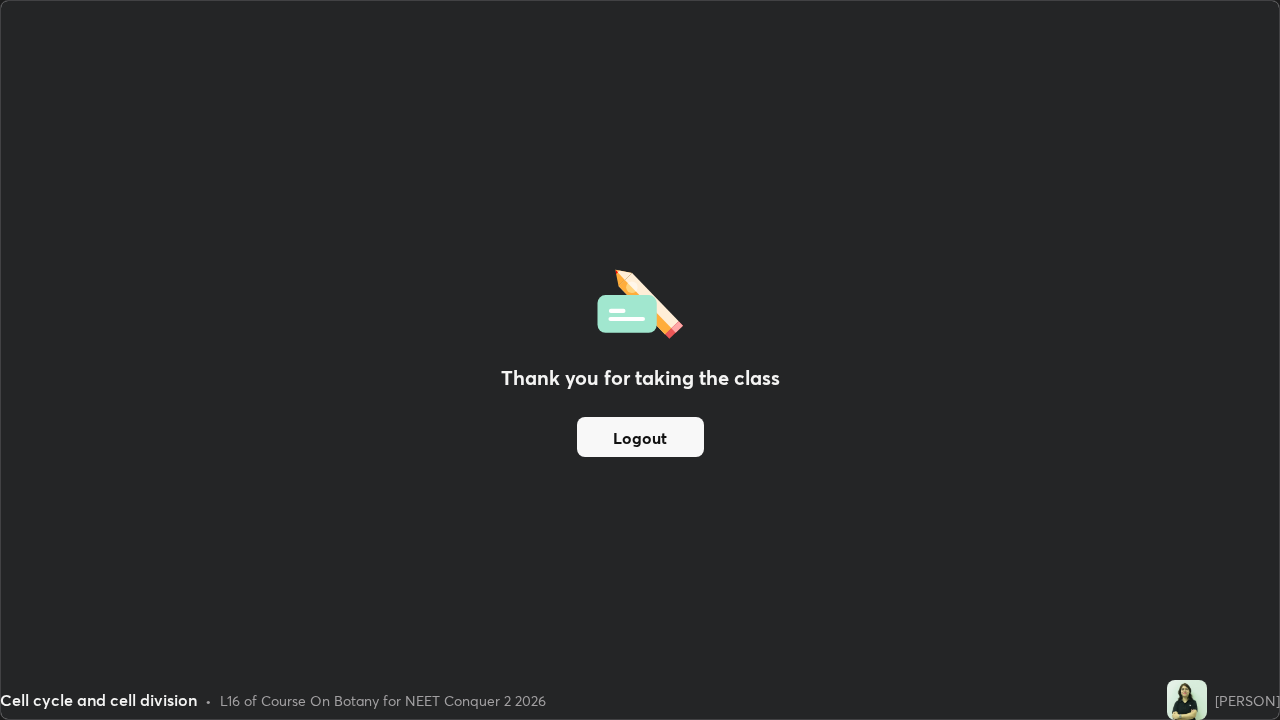 click on "Logout" at bounding box center (640, 437) 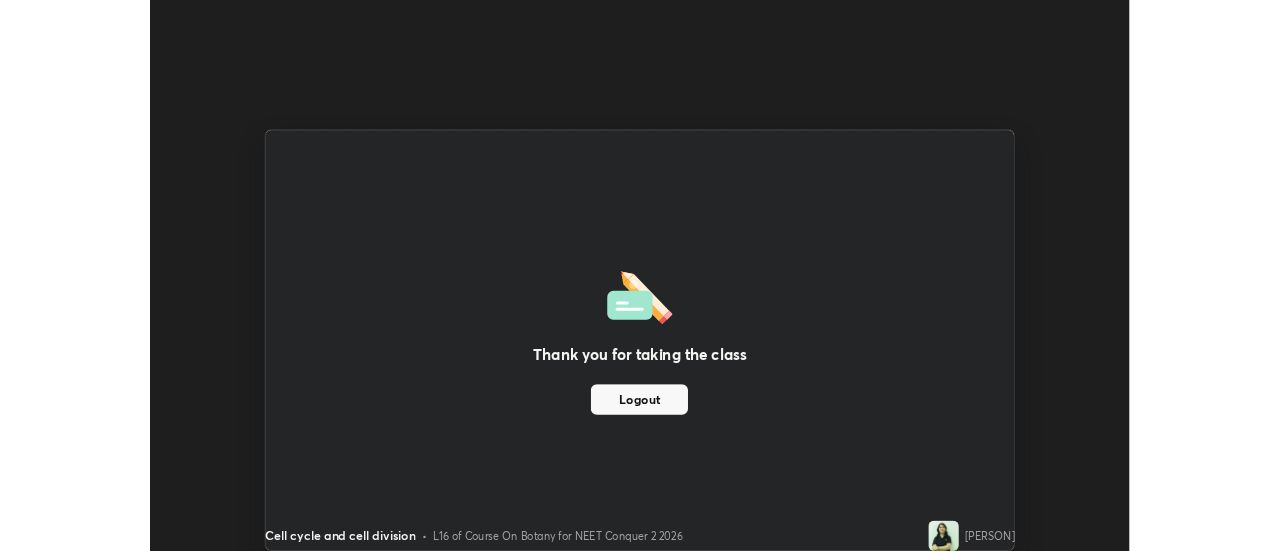 scroll, scrollTop: 551, scrollLeft: 1280, axis: both 